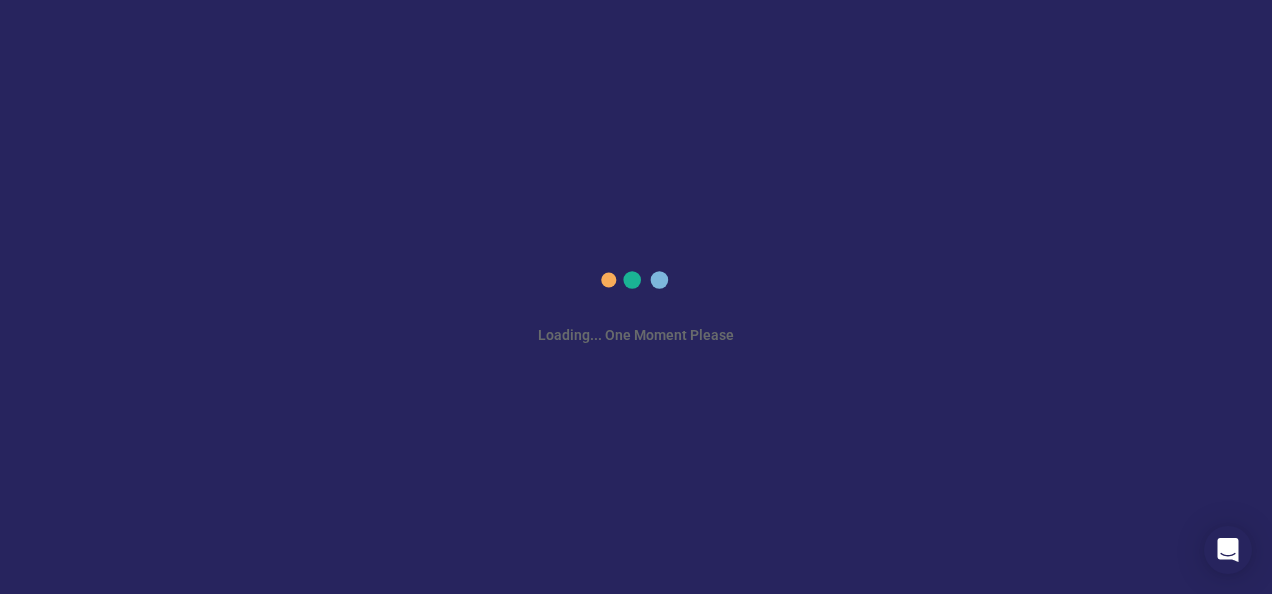 scroll, scrollTop: 0, scrollLeft: 0, axis: both 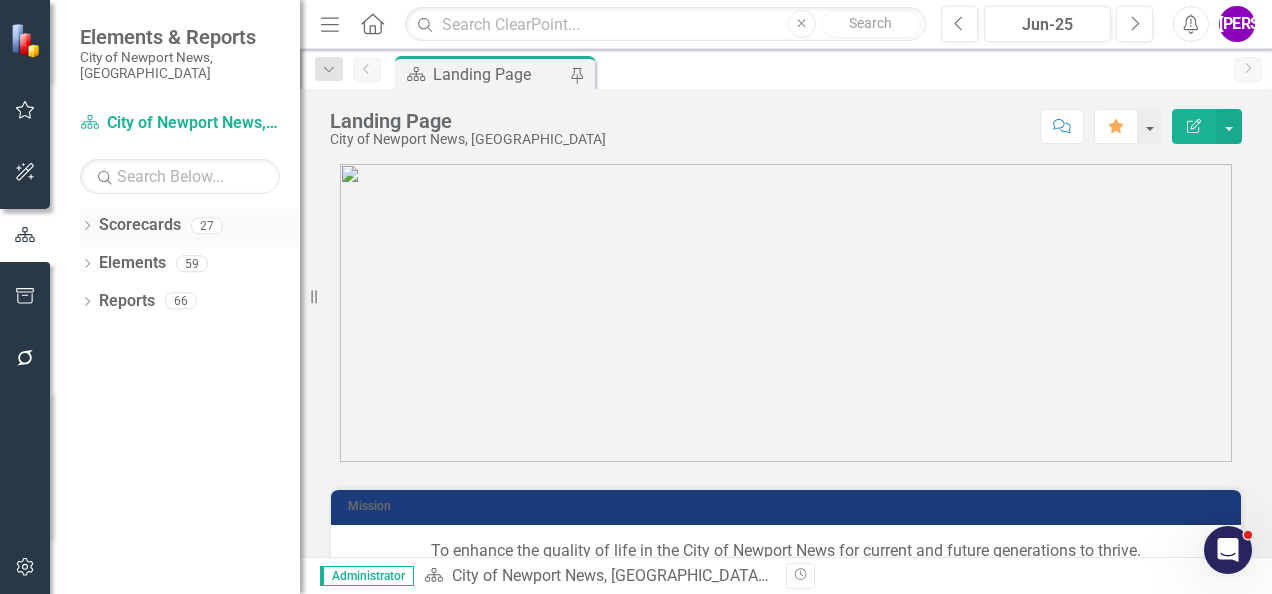 click on "Dropdown" 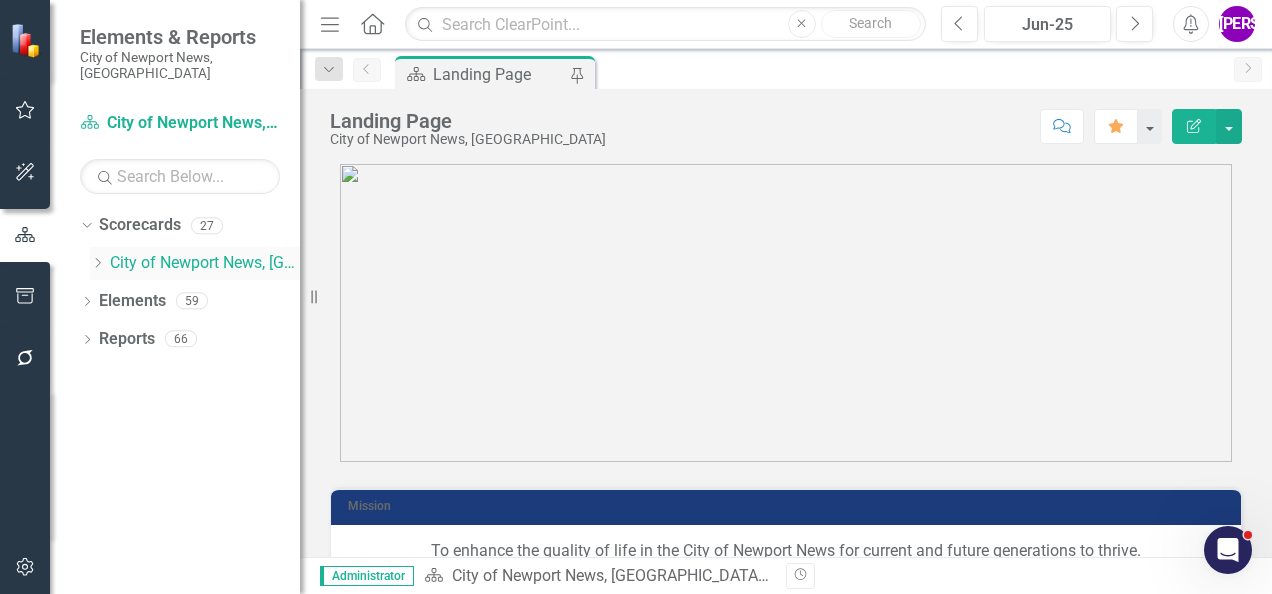 click on "Dropdown" 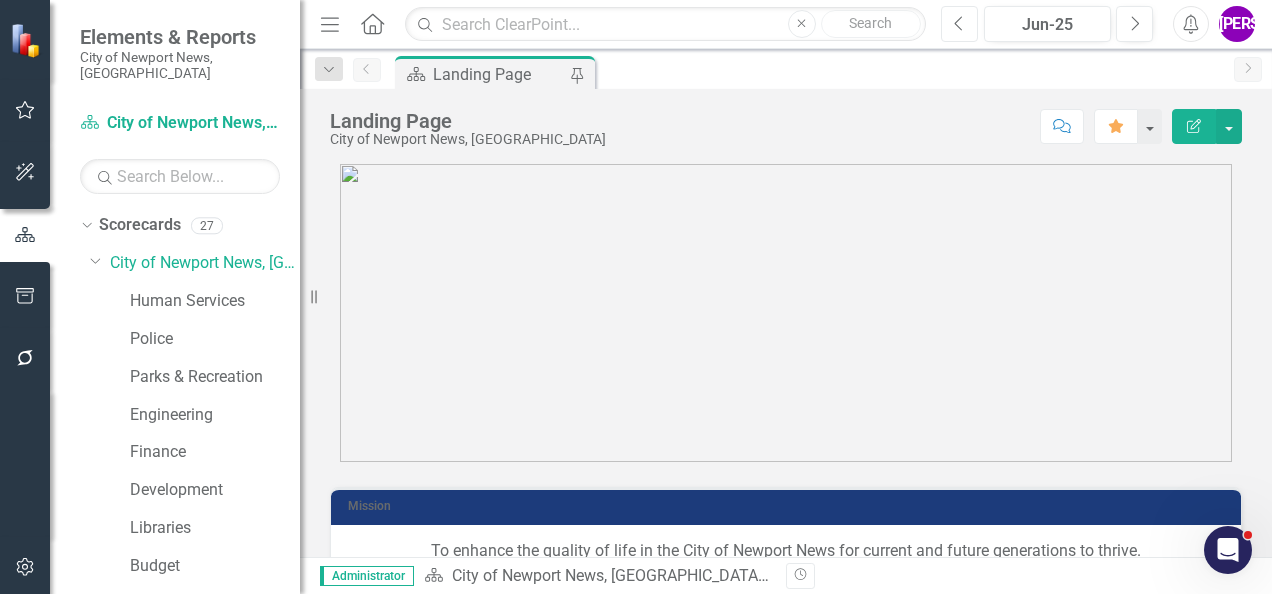 click on "Previous" 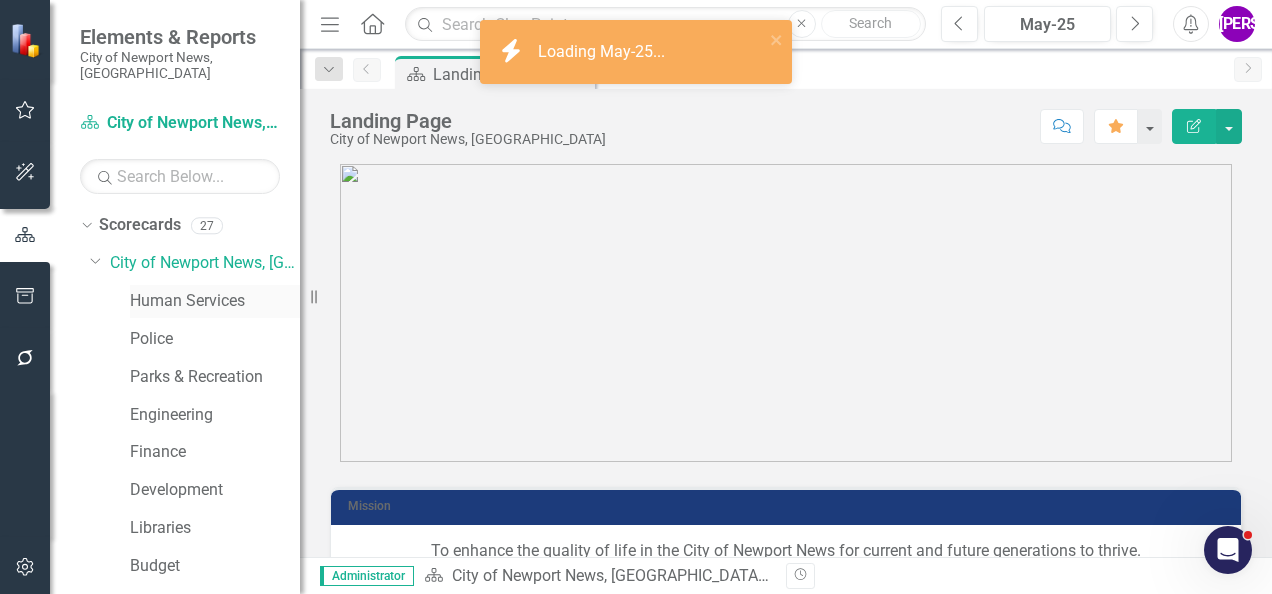 click on "Human Services" at bounding box center (215, 301) 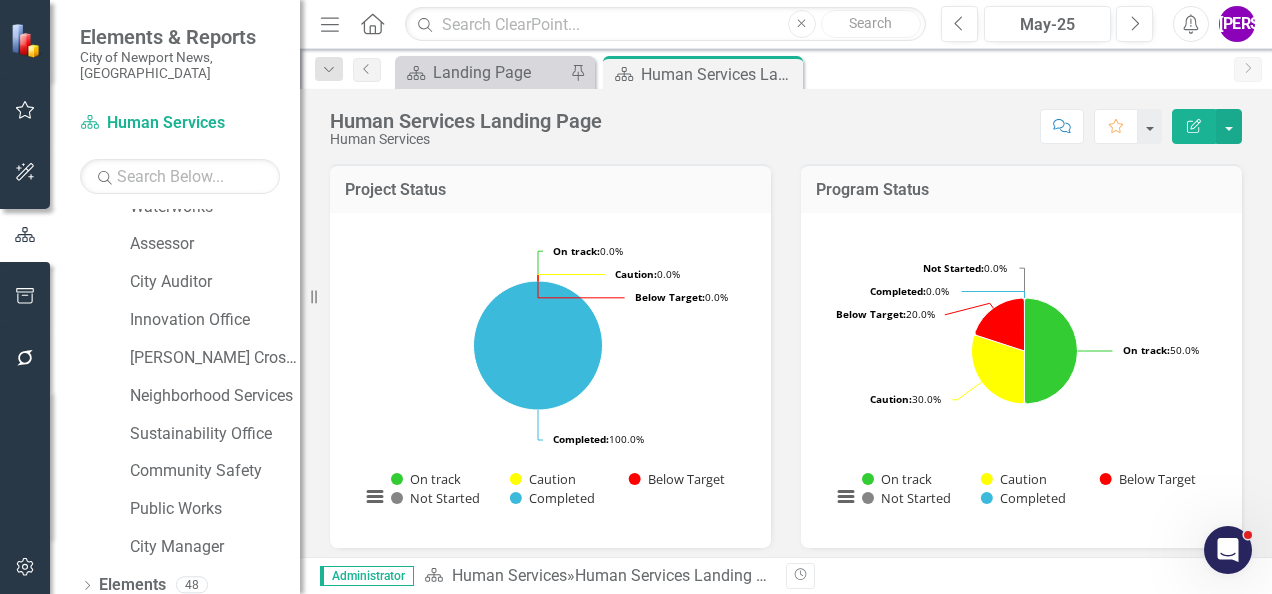 scroll, scrollTop: 734, scrollLeft: 0, axis: vertical 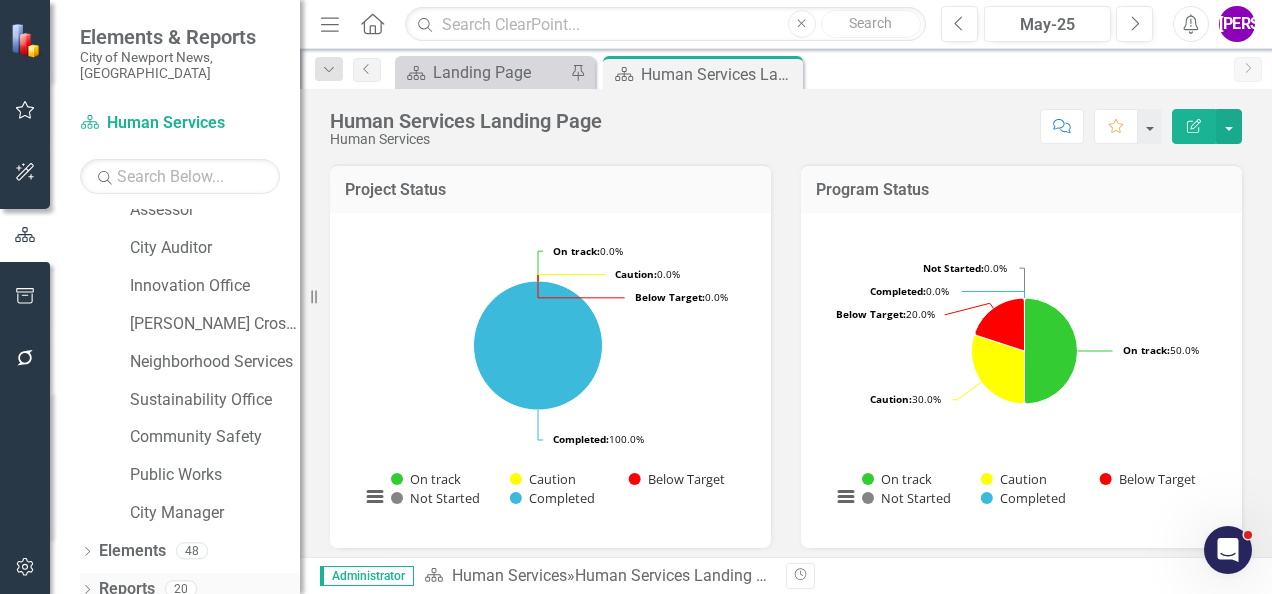 click on "Reports" at bounding box center [127, 589] 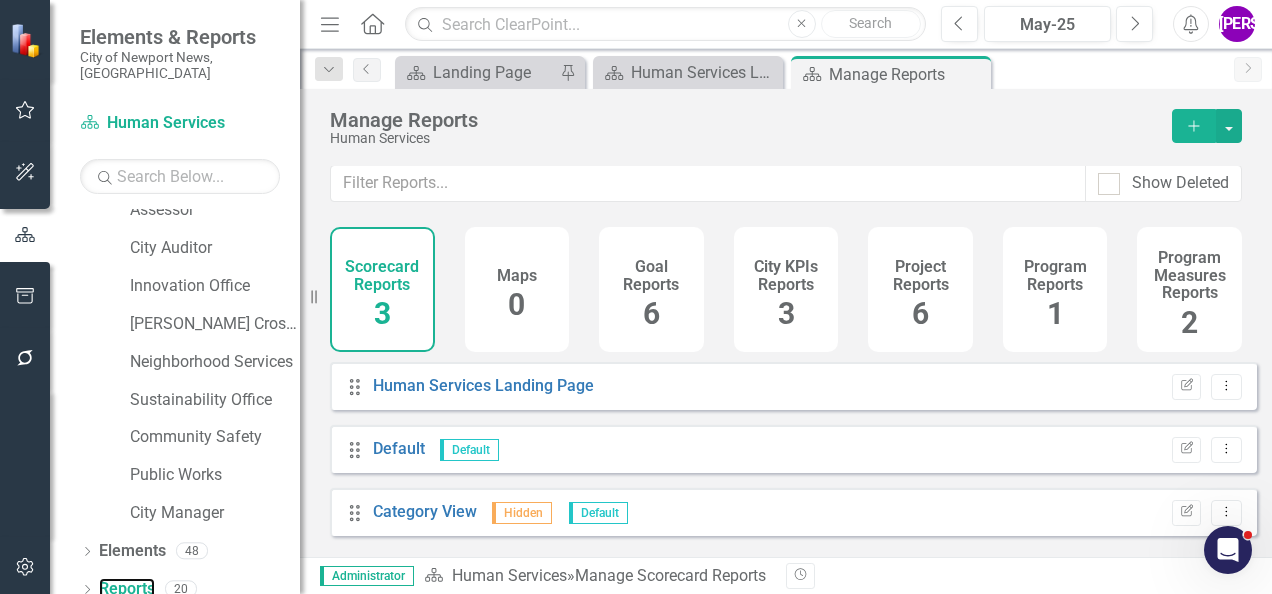 scroll, scrollTop: 15, scrollLeft: 0, axis: vertical 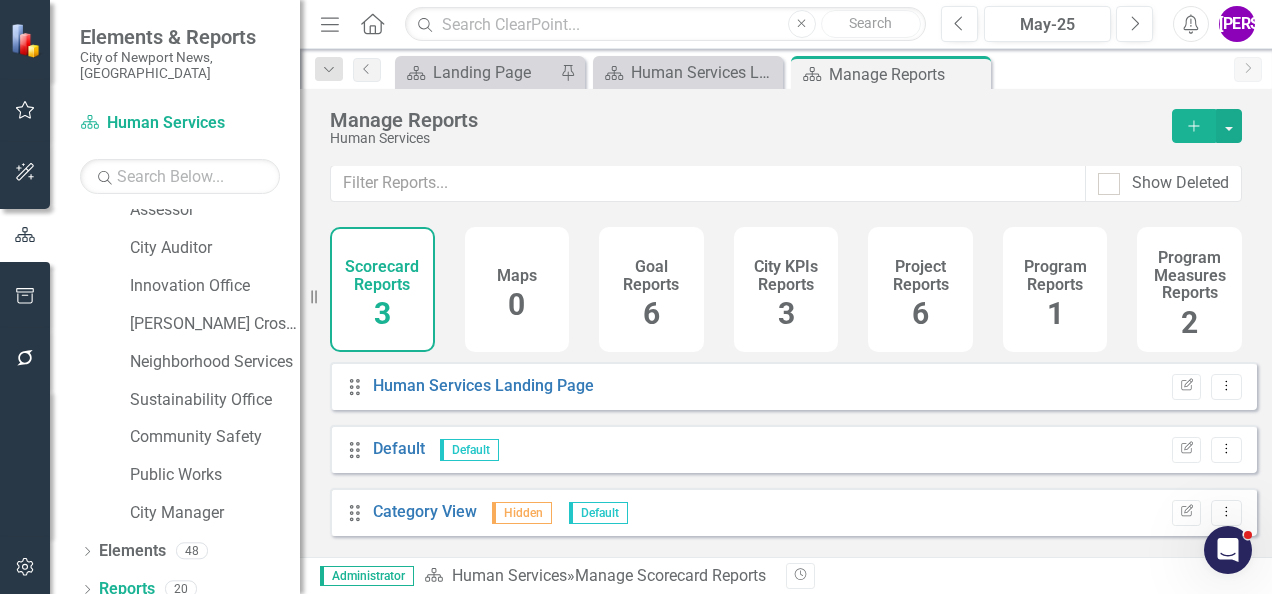 click on "Add" at bounding box center (1194, 126) 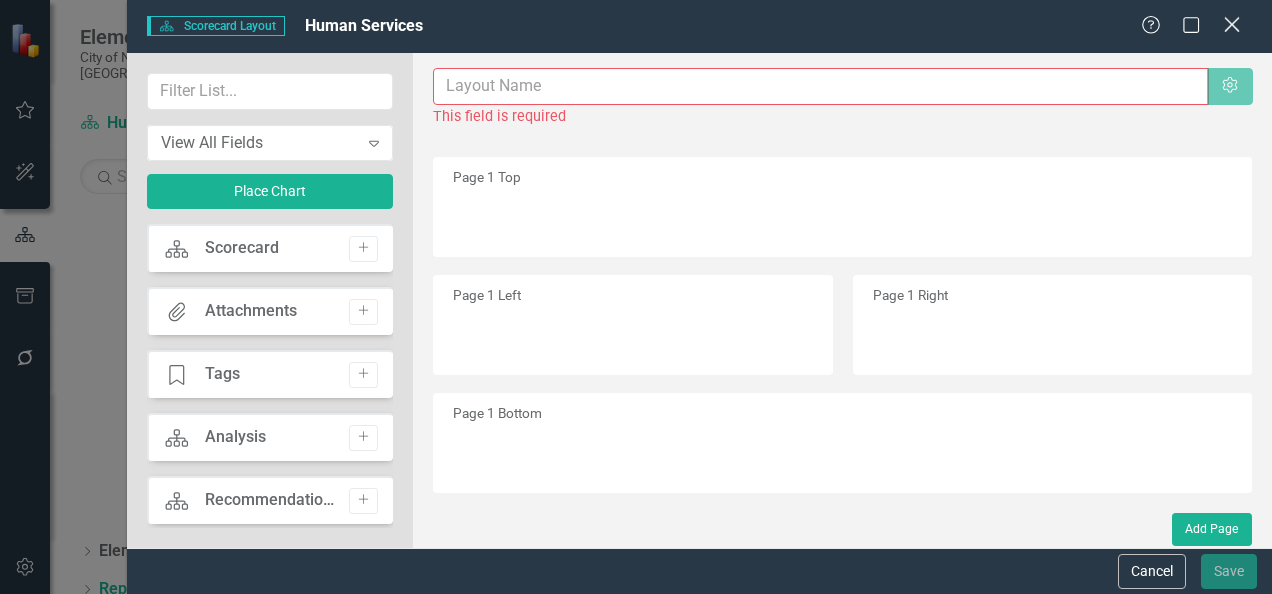 click on "Close" 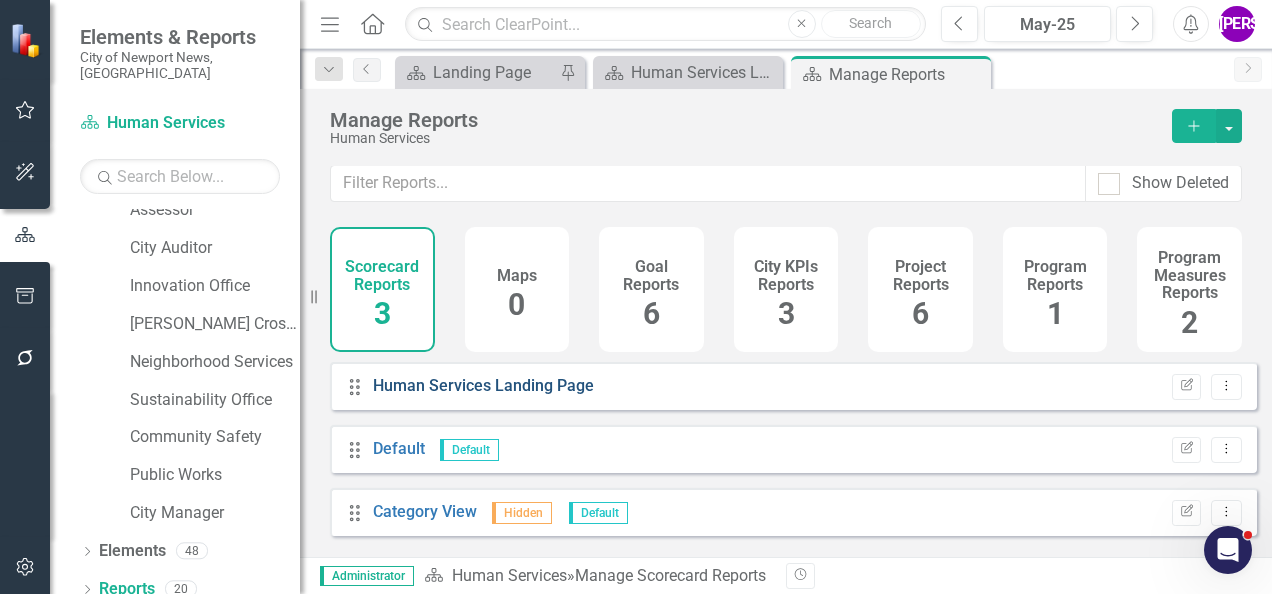 click on "Human Services Landing Page" at bounding box center [483, 385] 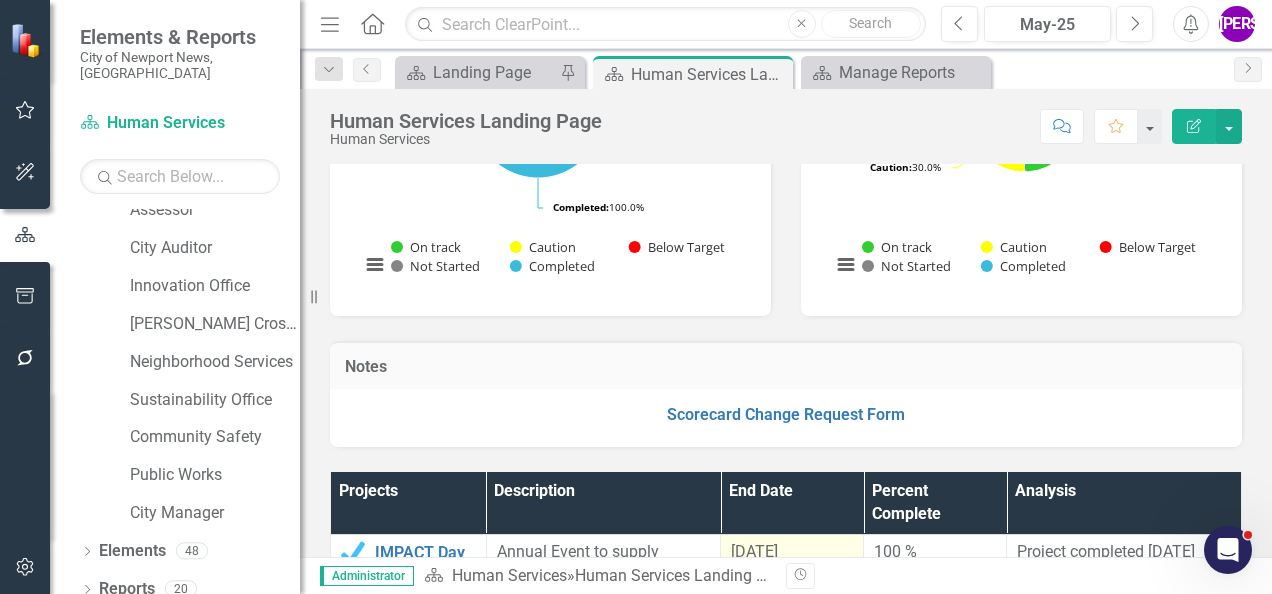 scroll, scrollTop: 0, scrollLeft: 0, axis: both 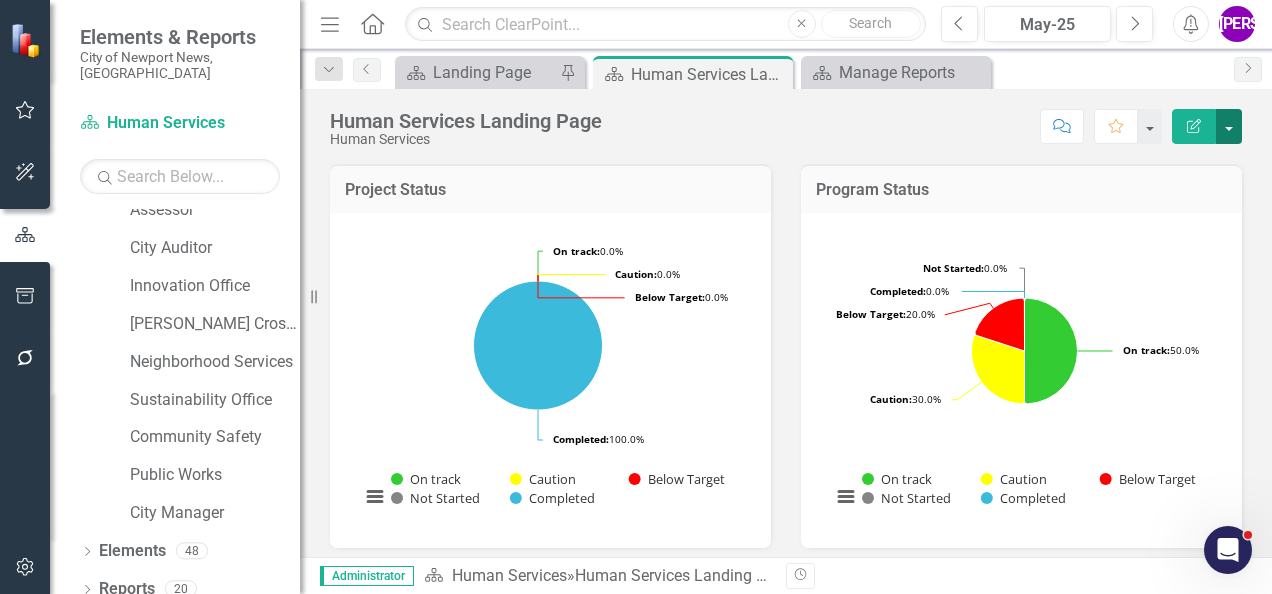 click at bounding box center (1229, 126) 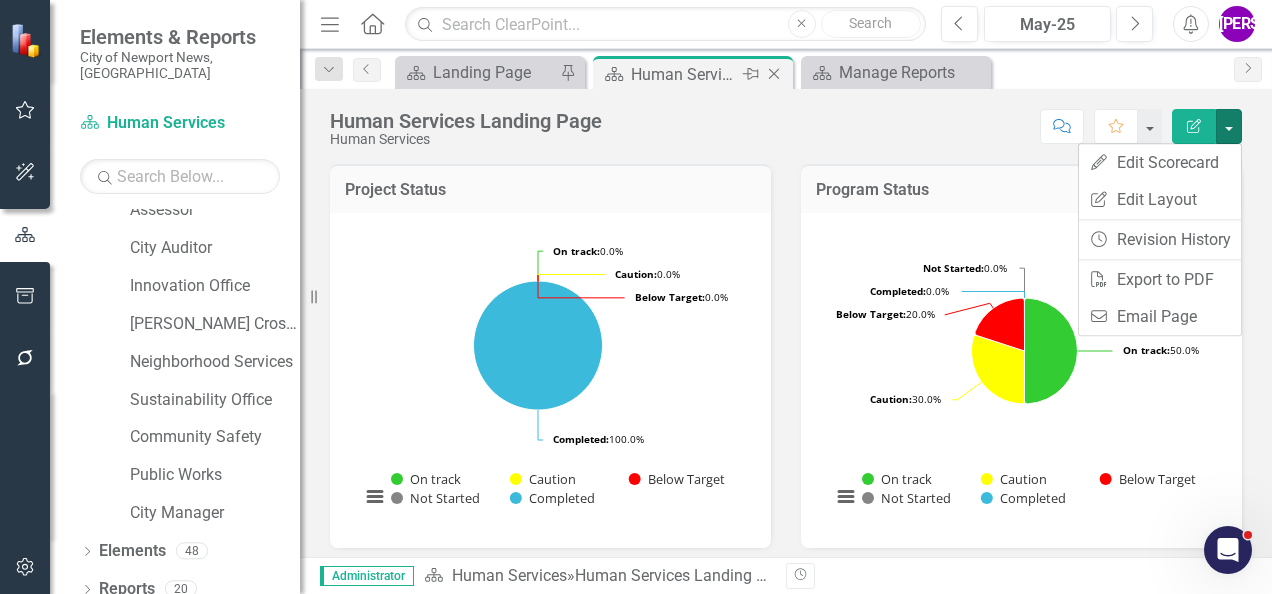 click on "Close" 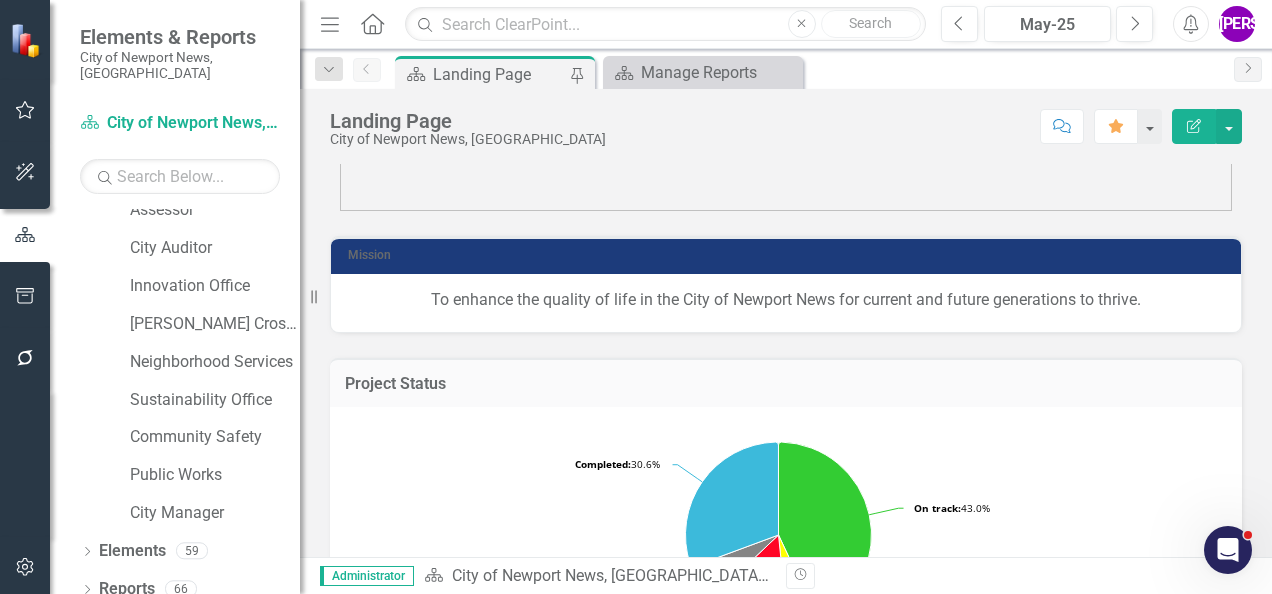 scroll, scrollTop: 500, scrollLeft: 0, axis: vertical 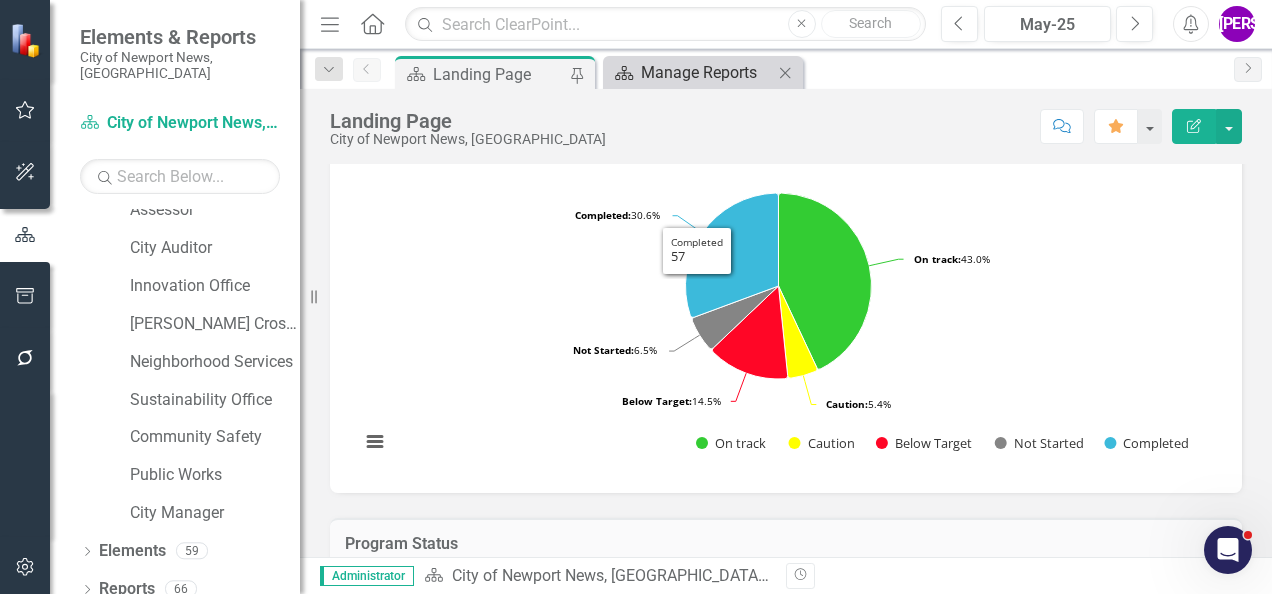 click on "Manage Reports" at bounding box center [707, 72] 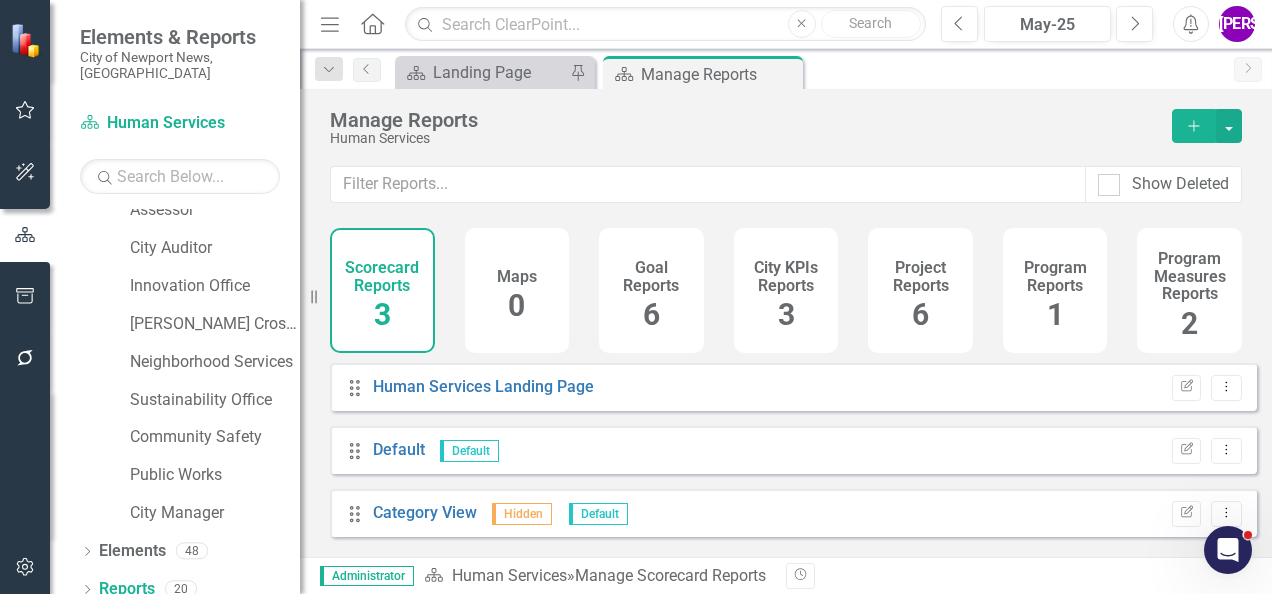 click on "Add" 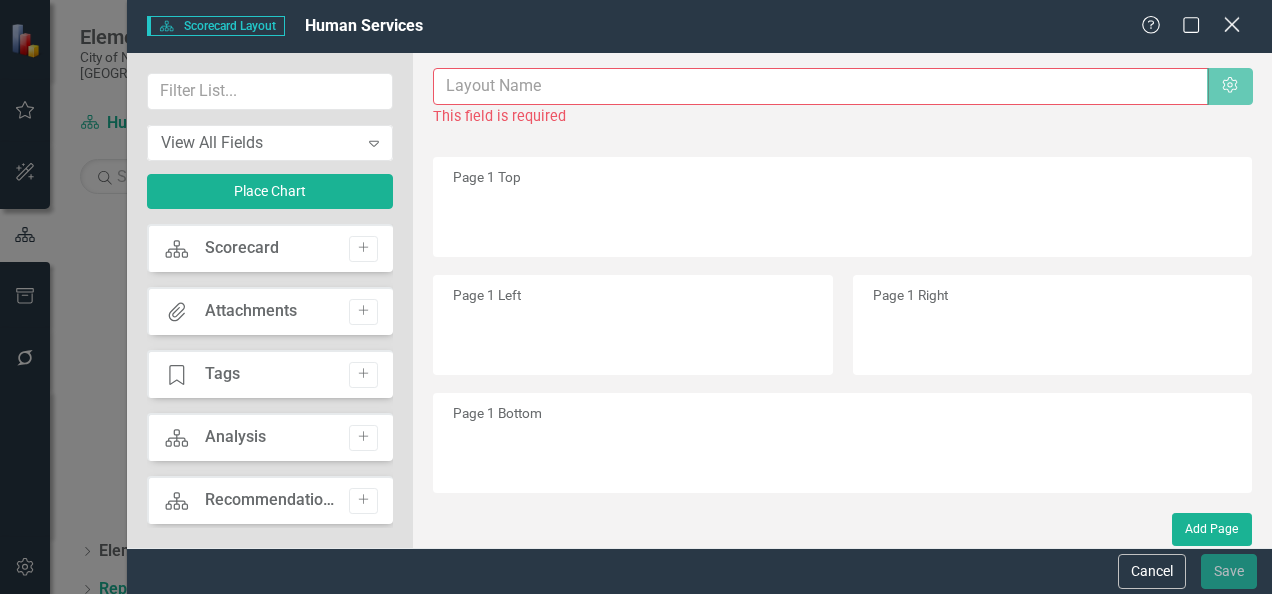 click on "Close" 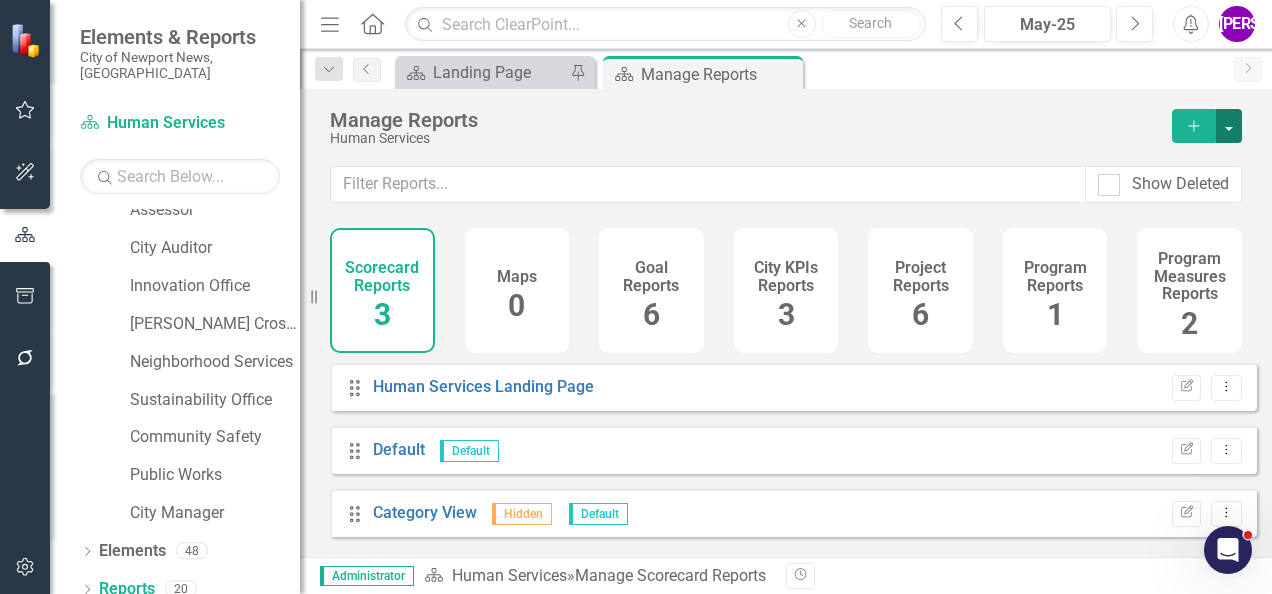 click at bounding box center (1229, 126) 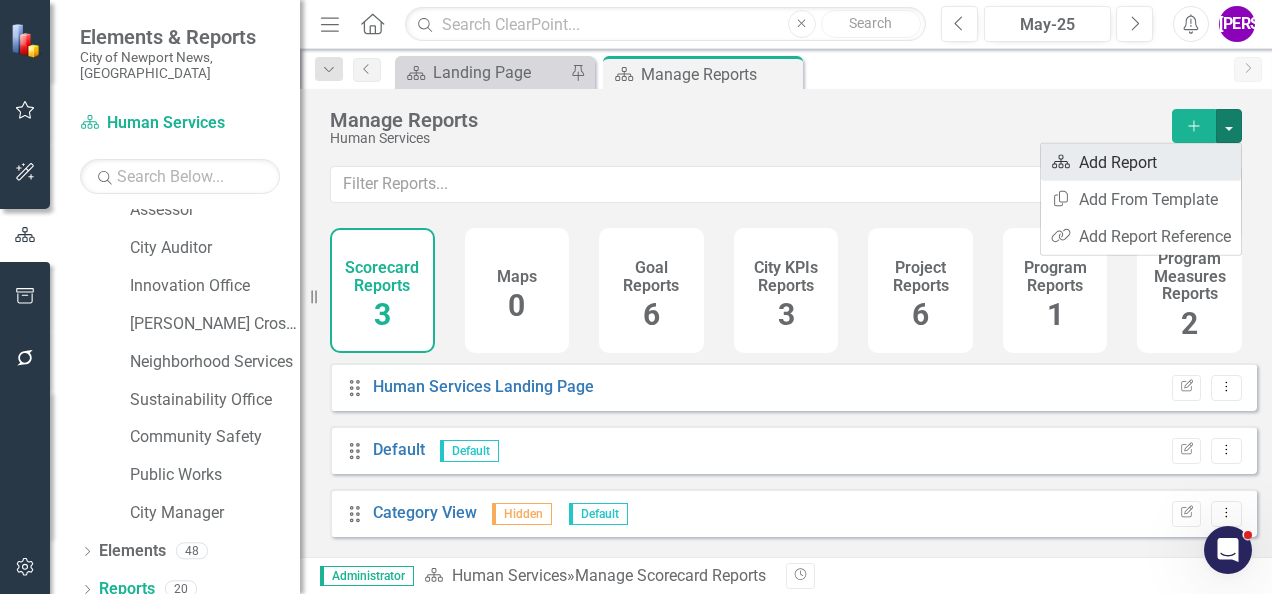 click on "Scorecard Add Report" at bounding box center (1141, 162) 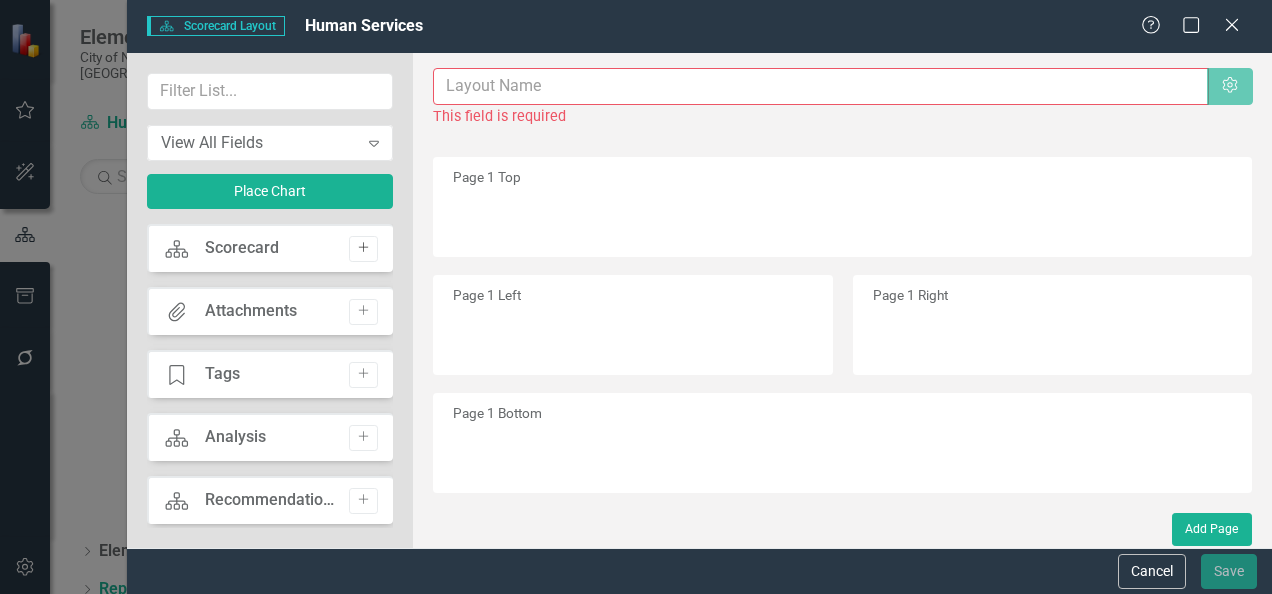 click on "Add" 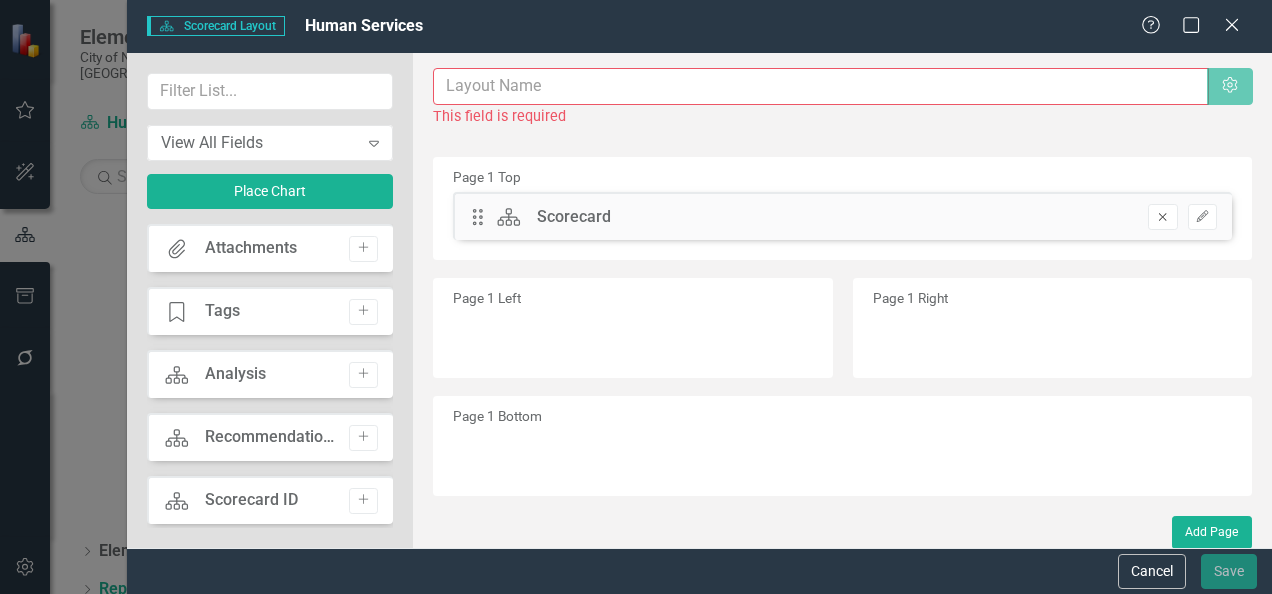 click on "Remove" at bounding box center (1162, 217) 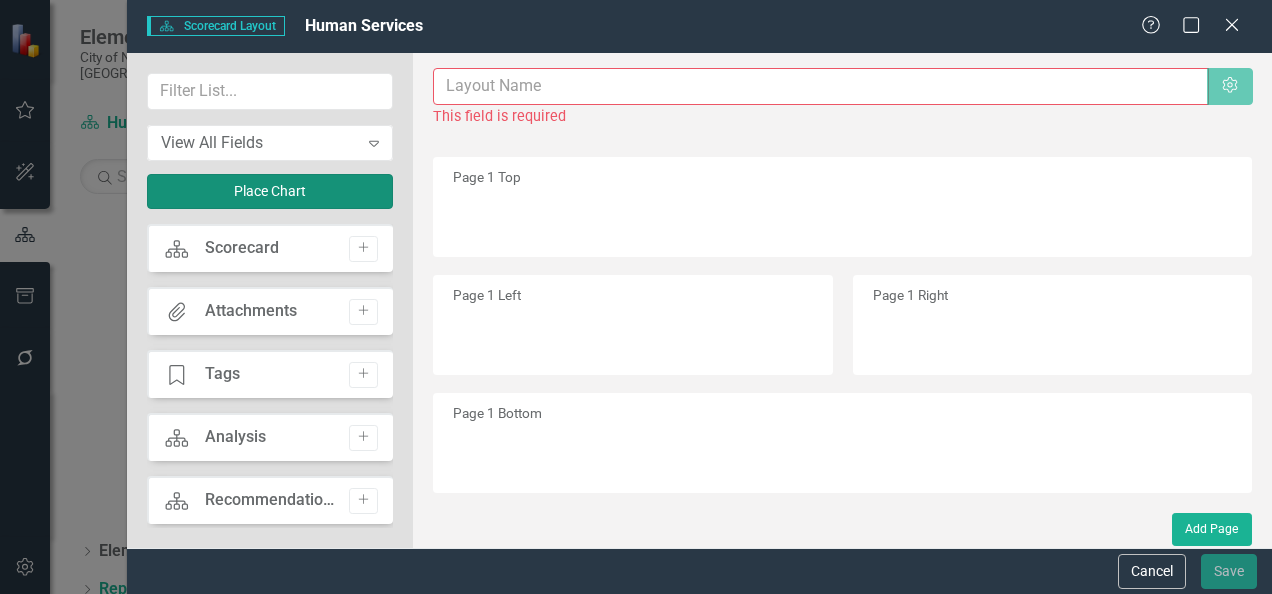 click on "Place Chart" at bounding box center [270, 191] 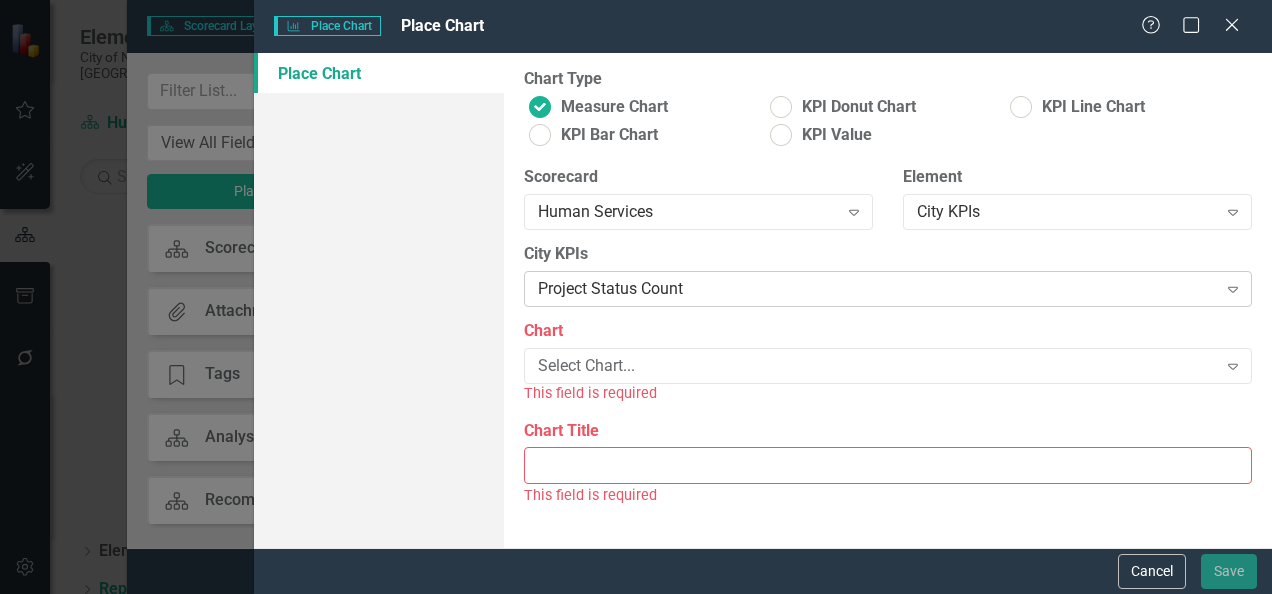 click on "Project Status Count" at bounding box center [877, 289] 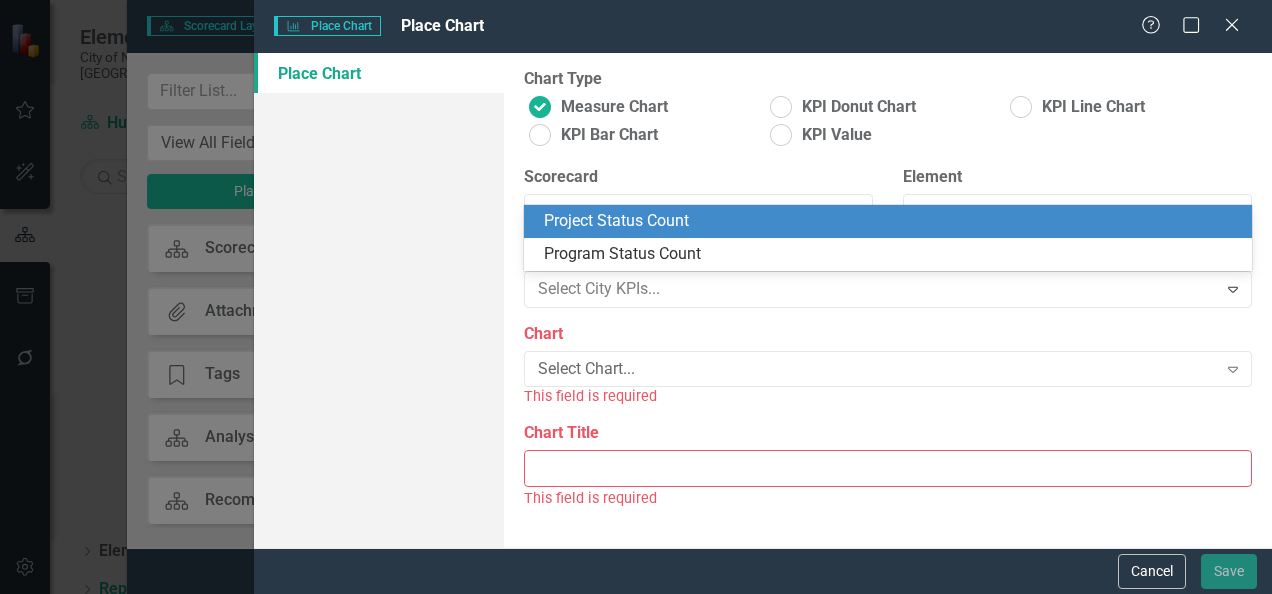 click on "Scorecard" at bounding box center (698, 177) 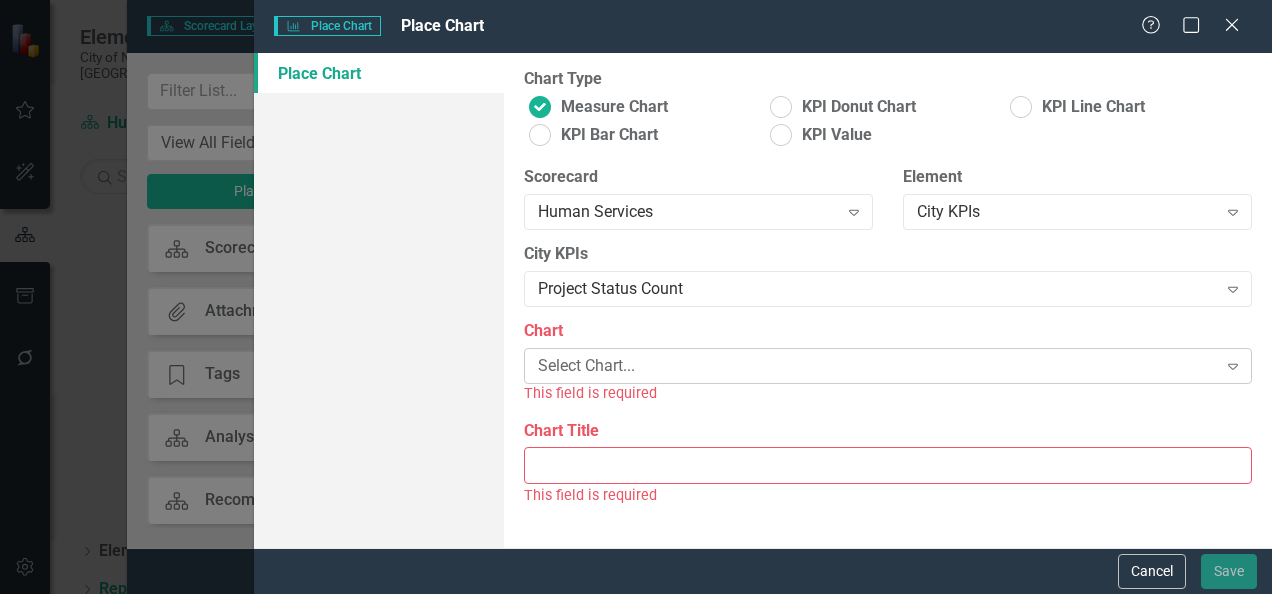 click on "Select Chart... Expand" at bounding box center (888, 366) 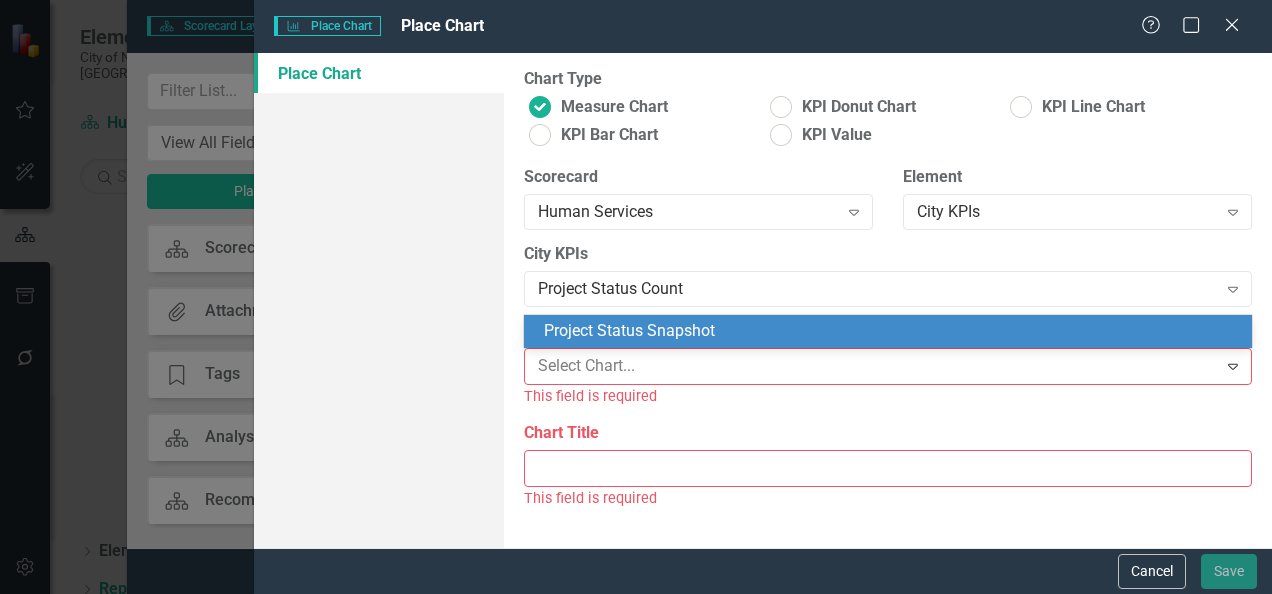 click on "Project Status Snapshot" at bounding box center [892, 331] 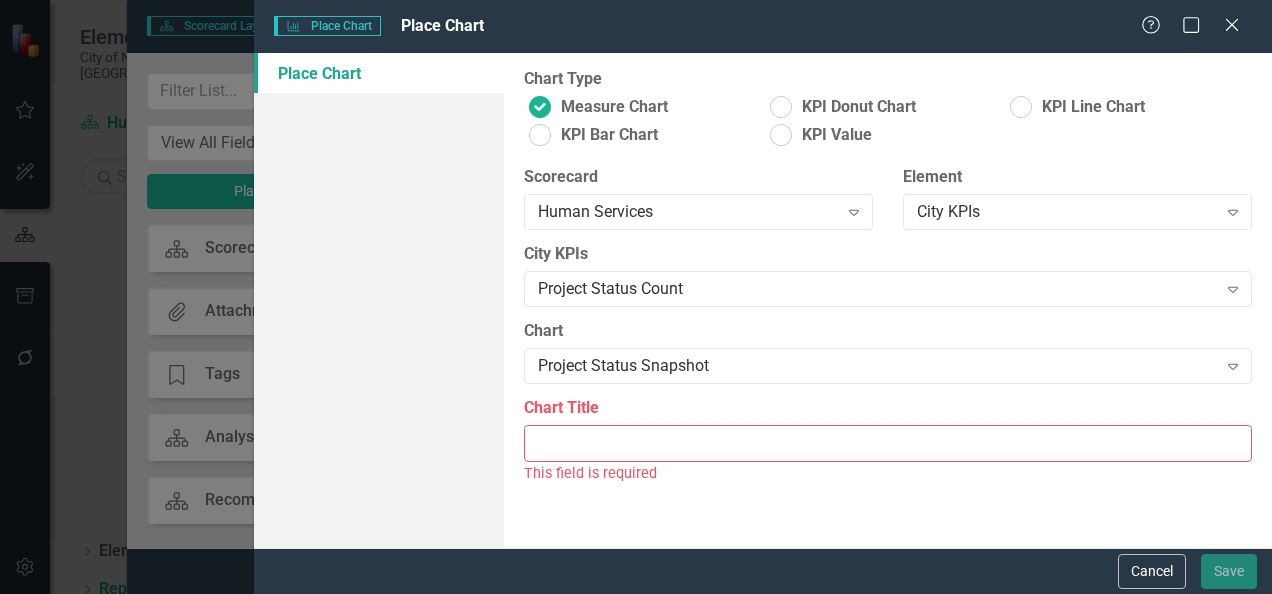 click on "Chart Title" at bounding box center (888, 443) 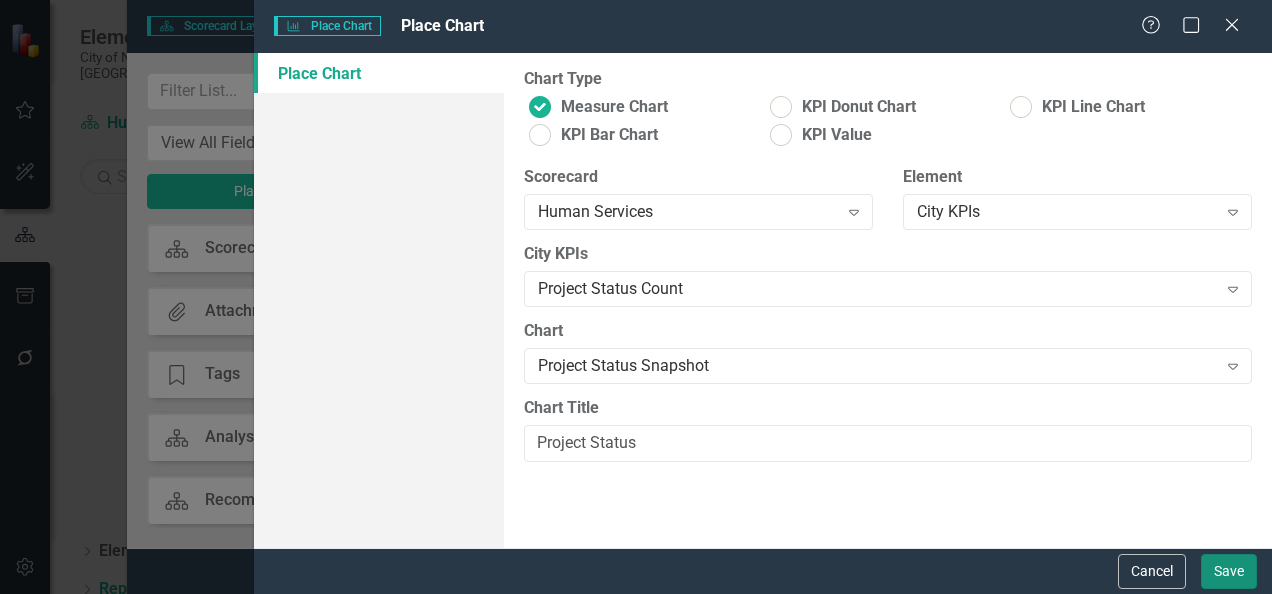 click on "Save" at bounding box center (1229, 571) 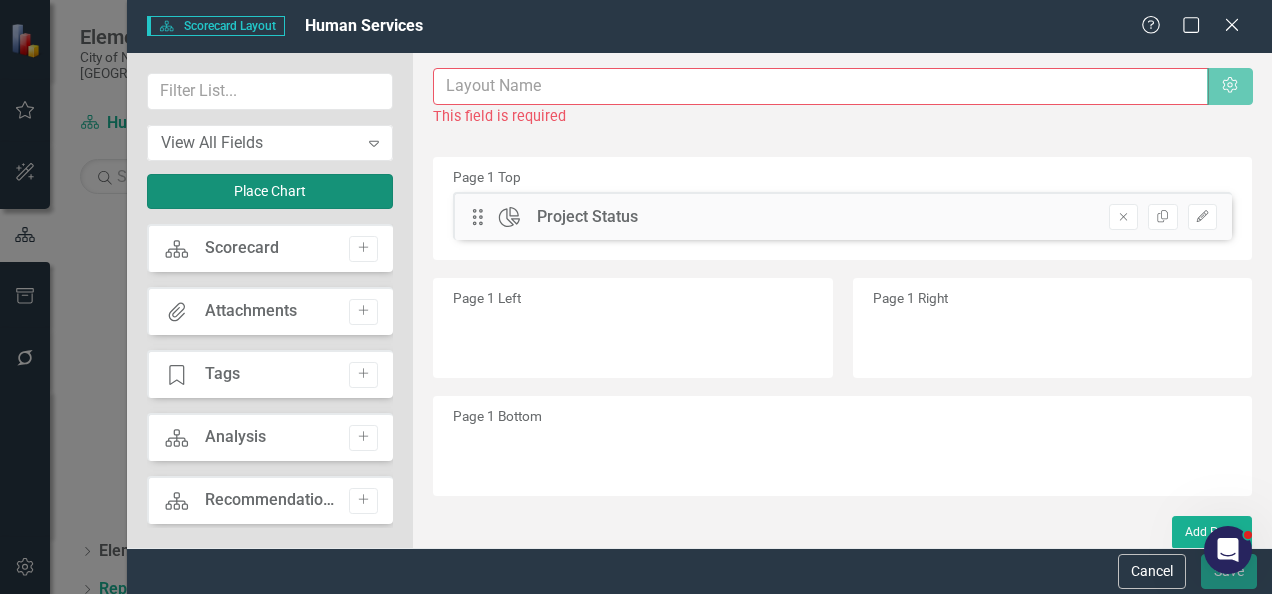click on "Place Chart" at bounding box center [270, 191] 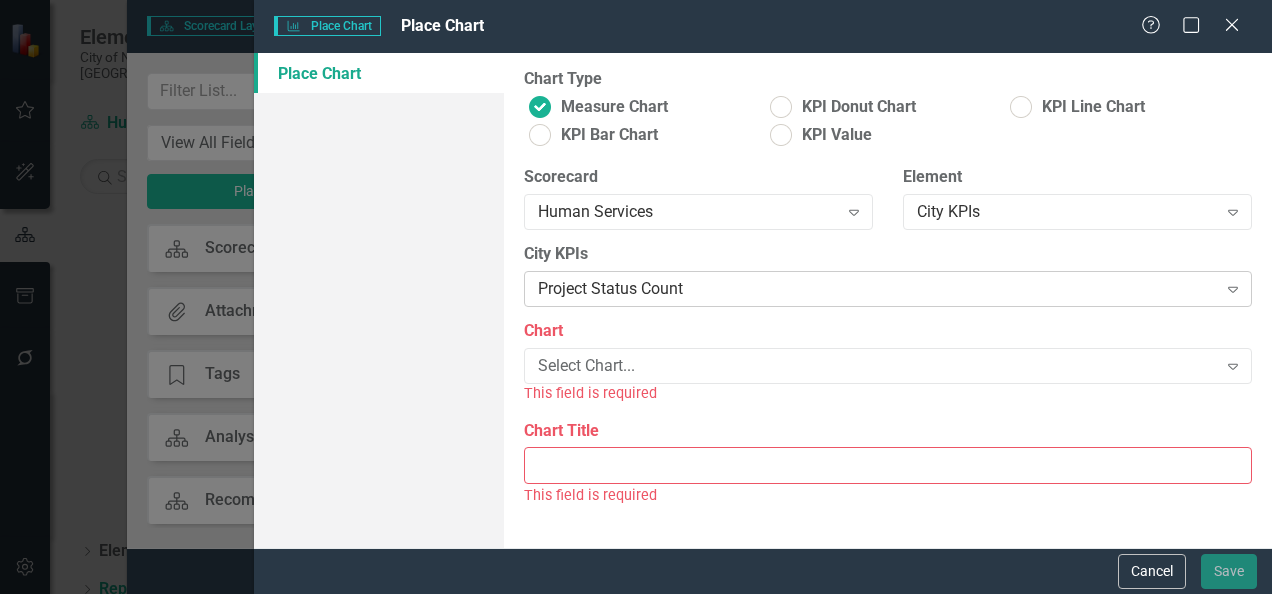 click on "Project Status Count" at bounding box center (877, 289) 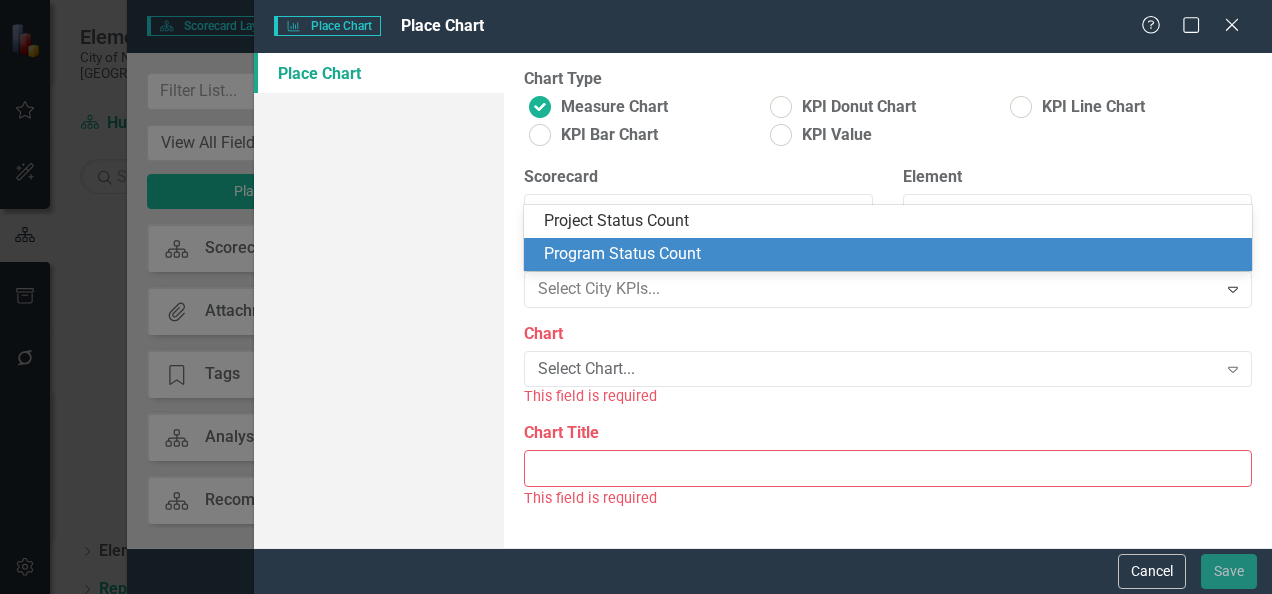 click on "Program Status Count" at bounding box center (892, 254) 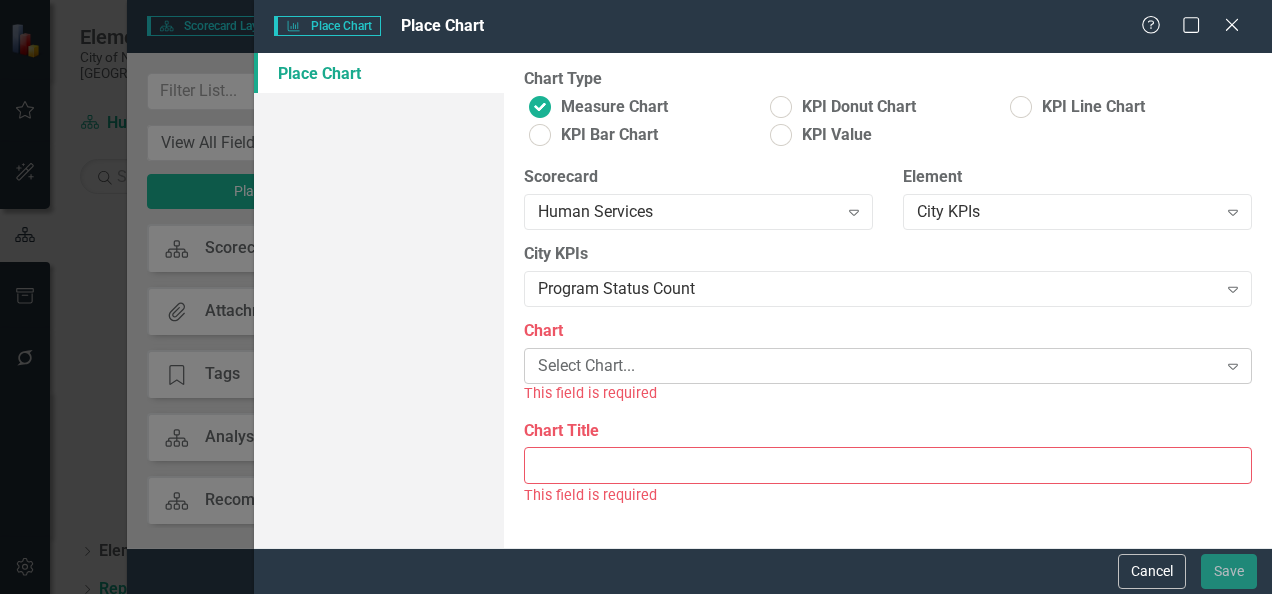 click on "Select Chart... Expand" at bounding box center [888, 366] 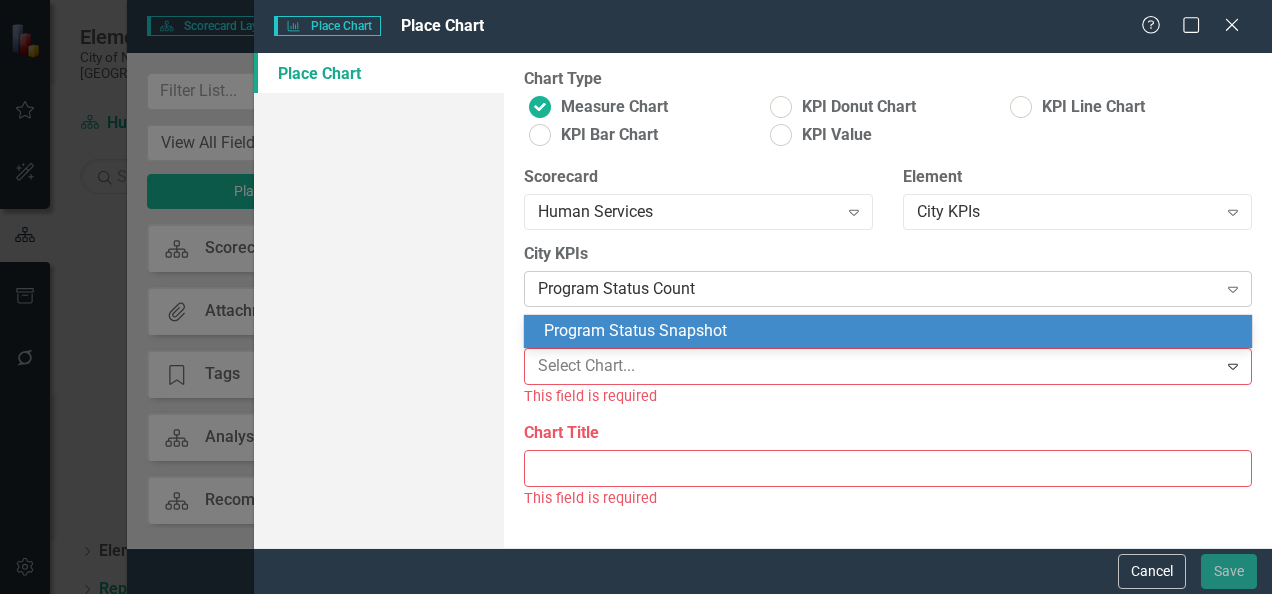 click on "Program Status Count" at bounding box center (877, 289) 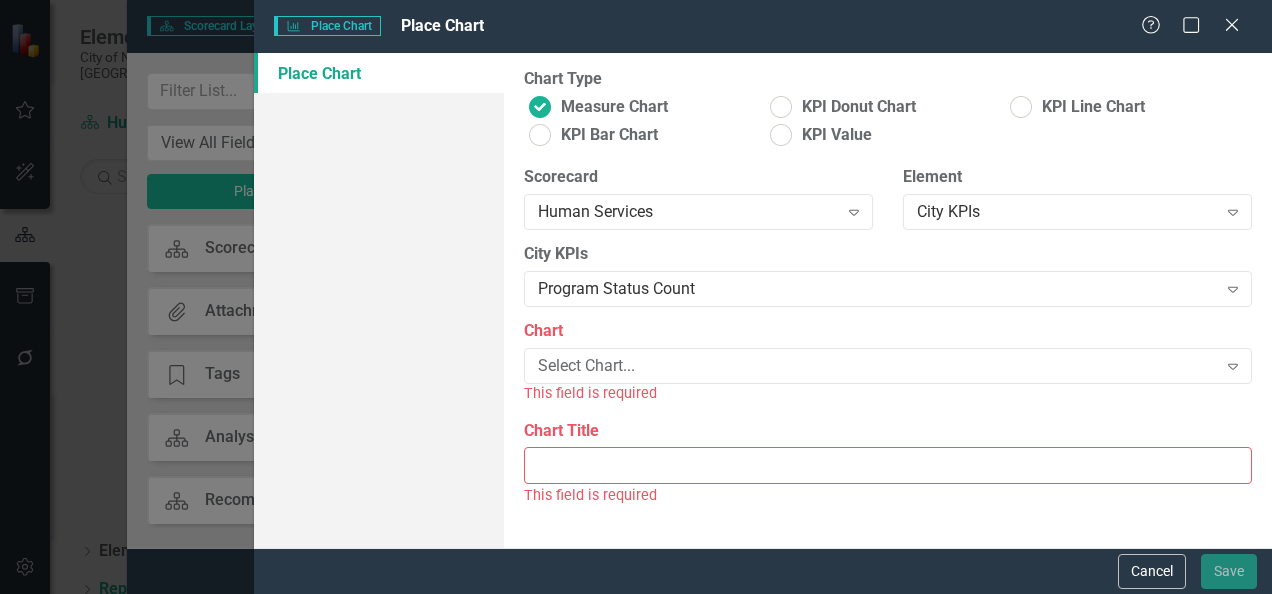 click on "Chart" at bounding box center [888, 331] 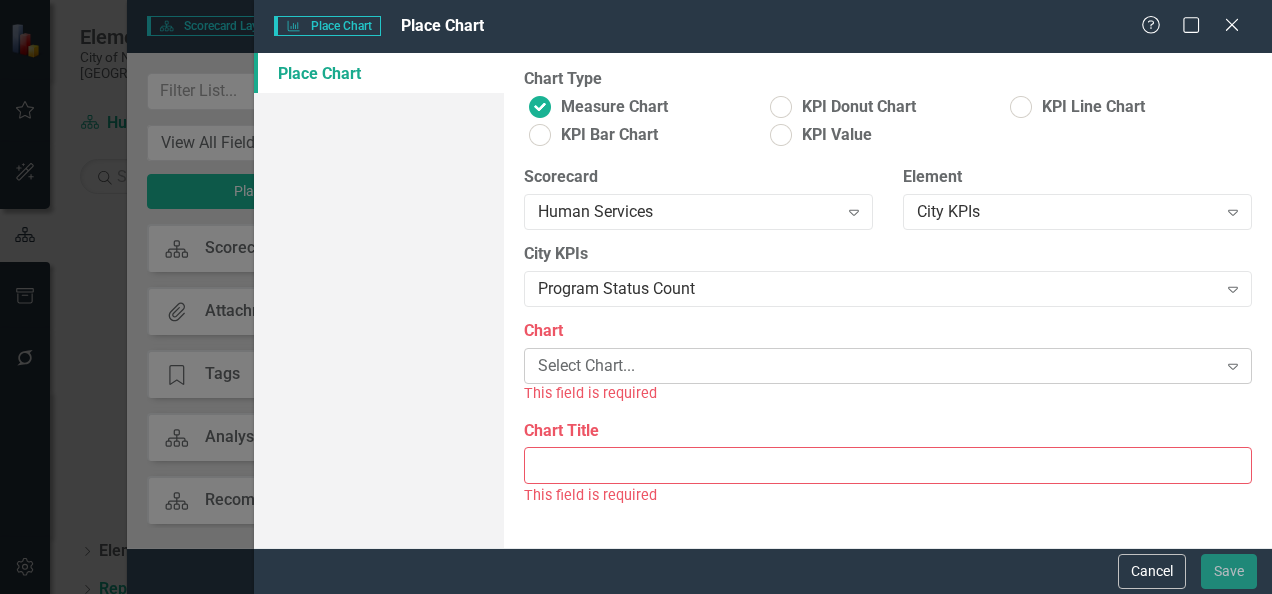 click on "Select Chart..." at bounding box center (877, 366) 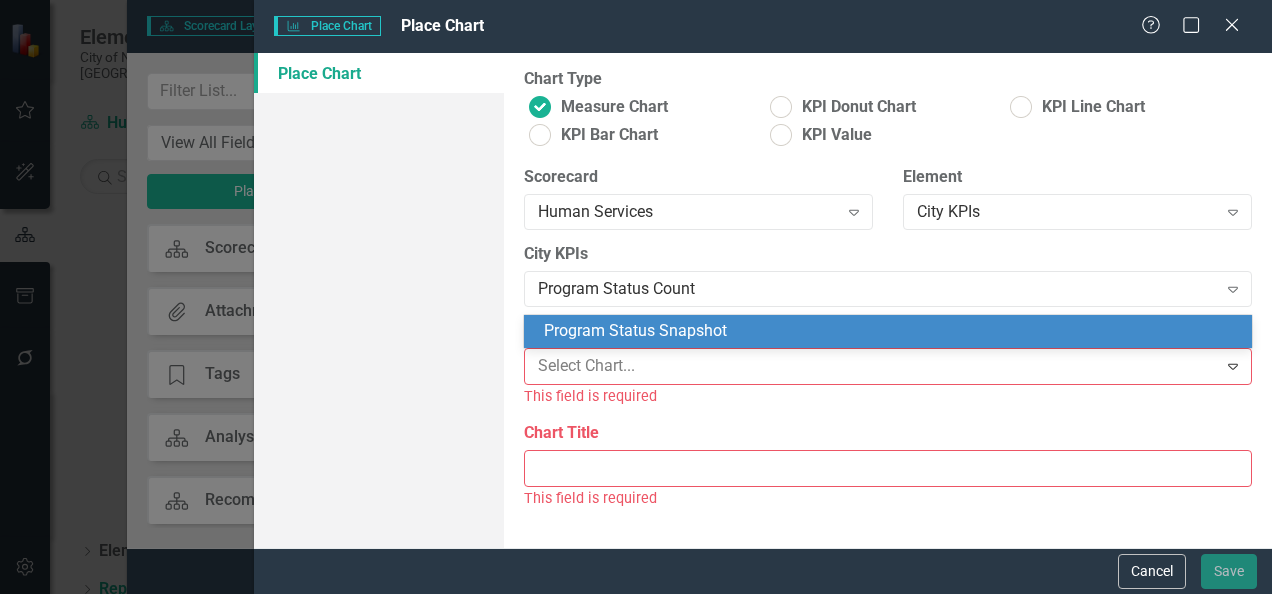 click on "Program Status Snapshot" at bounding box center [892, 331] 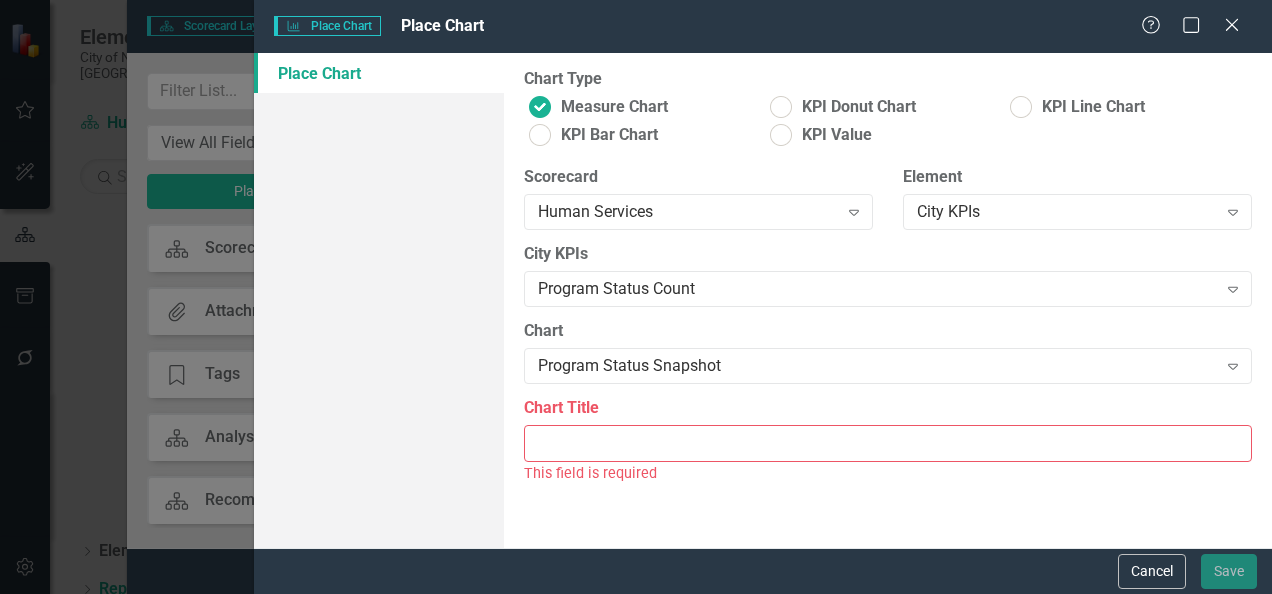 click on "Chart Title" at bounding box center [888, 443] 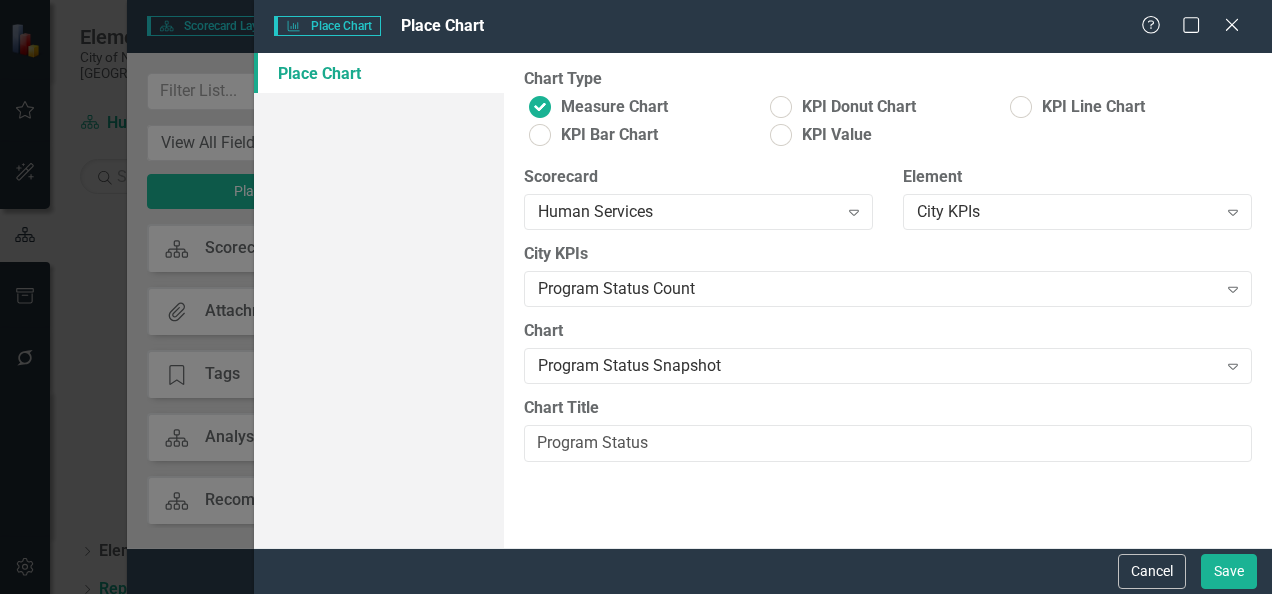 click on "Cancel Save" at bounding box center [763, 571] 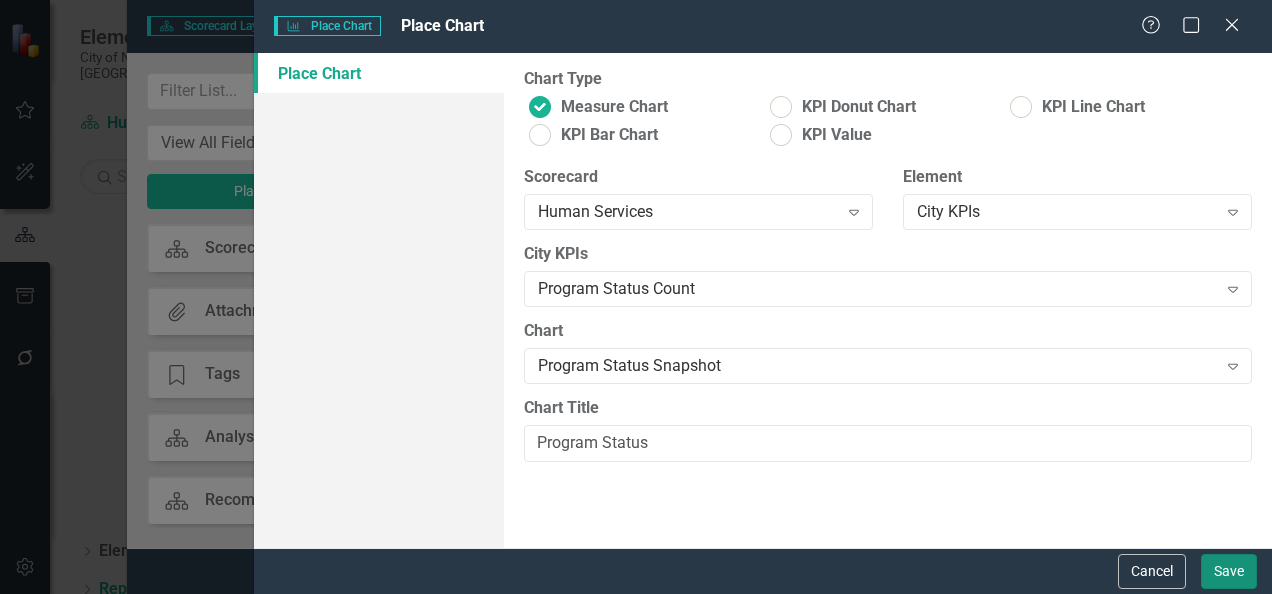 click on "Save" at bounding box center (1229, 571) 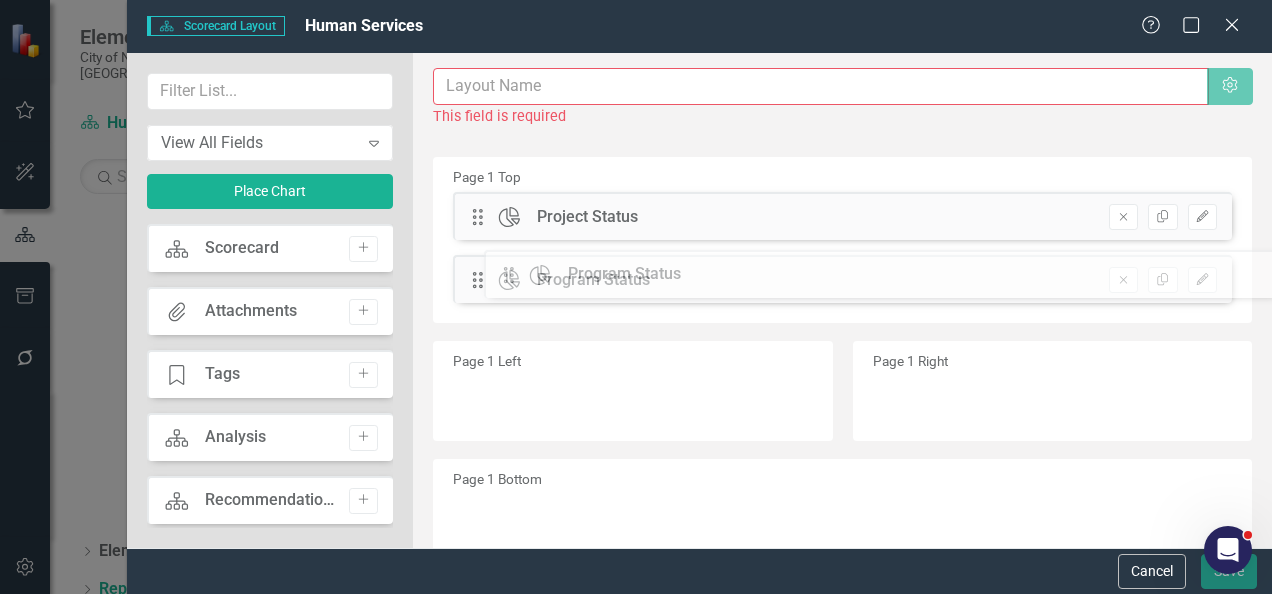 drag, startPoint x: 484, startPoint y: 222, endPoint x: 530, endPoint y: 280, distance: 74.02702 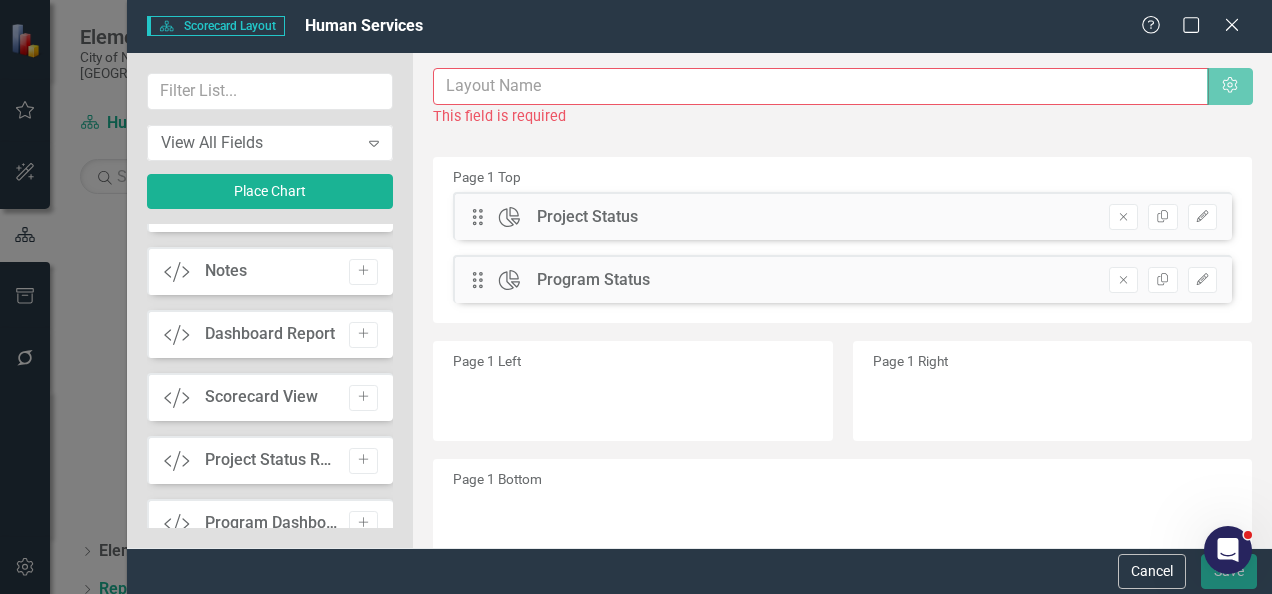scroll, scrollTop: 1080, scrollLeft: 0, axis: vertical 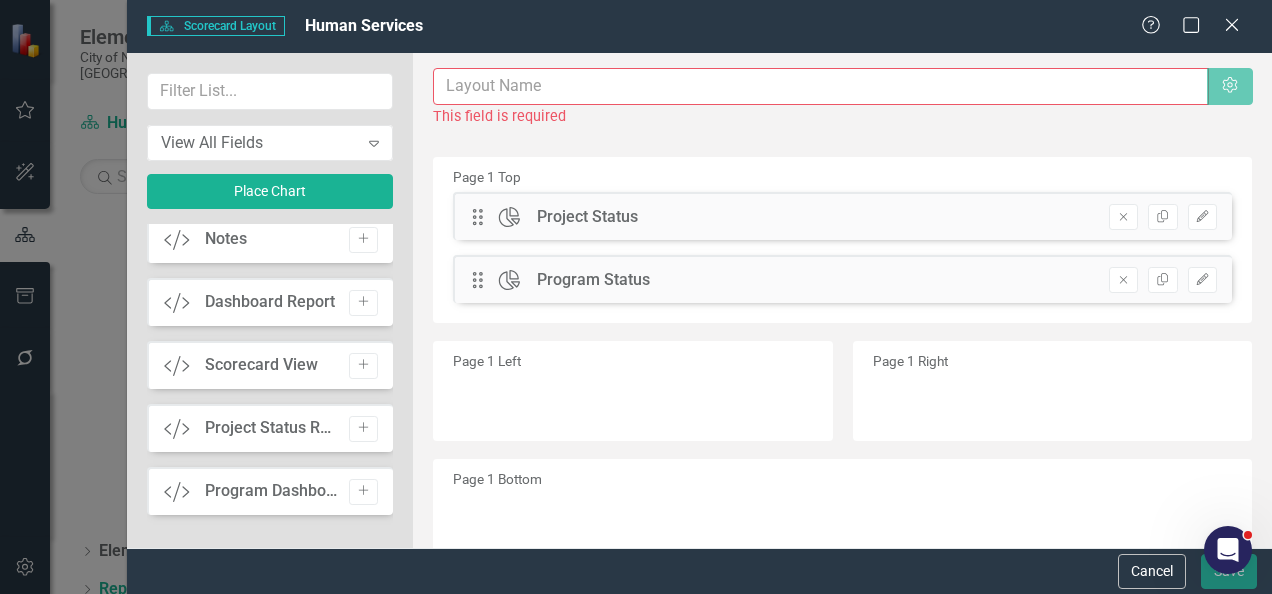 click on "Project Status Reports" at bounding box center [272, 428] 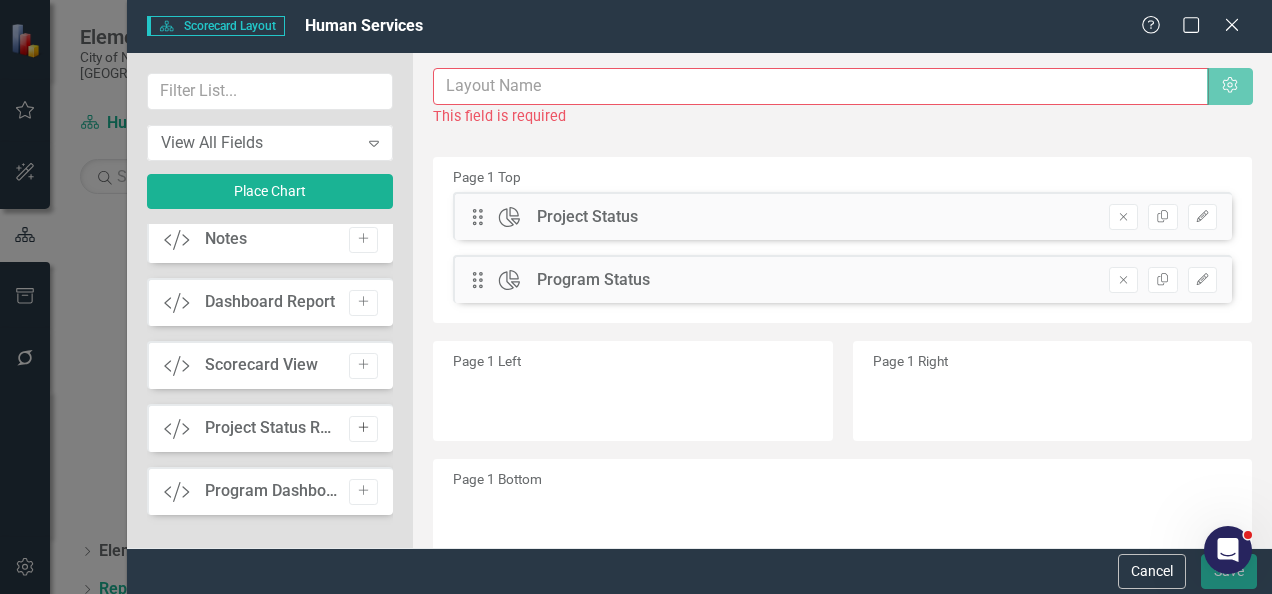 click on "Add" at bounding box center (363, 429) 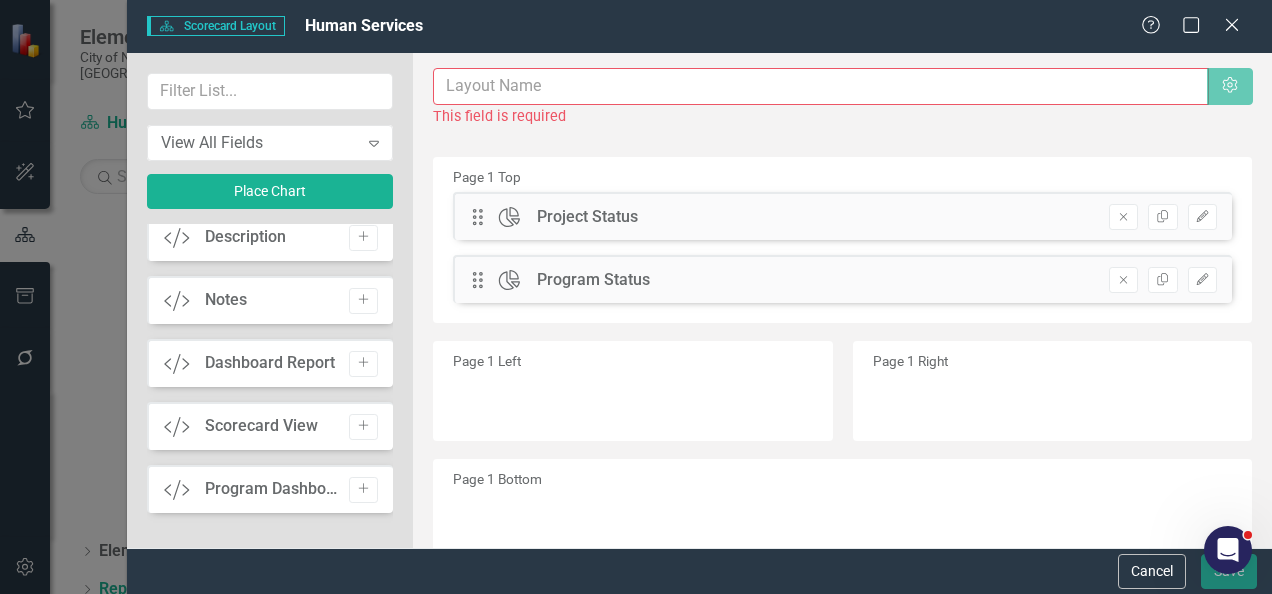 scroll, scrollTop: 1018, scrollLeft: 0, axis: vertical 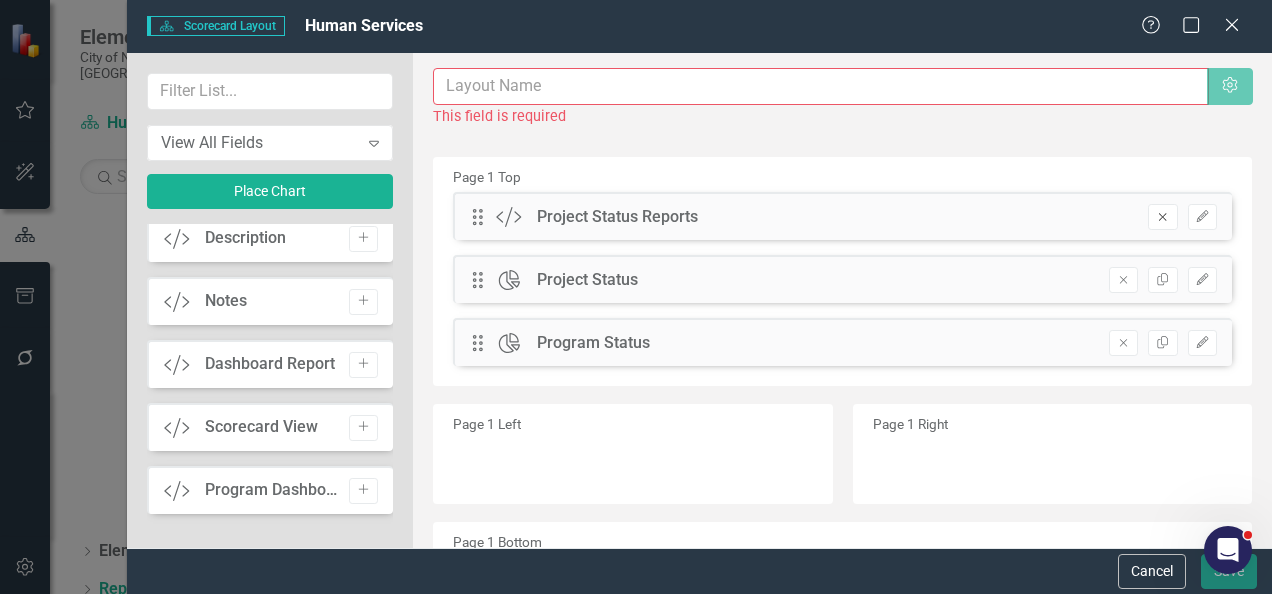 click on "Remove" at bounding box center [1162, 217] 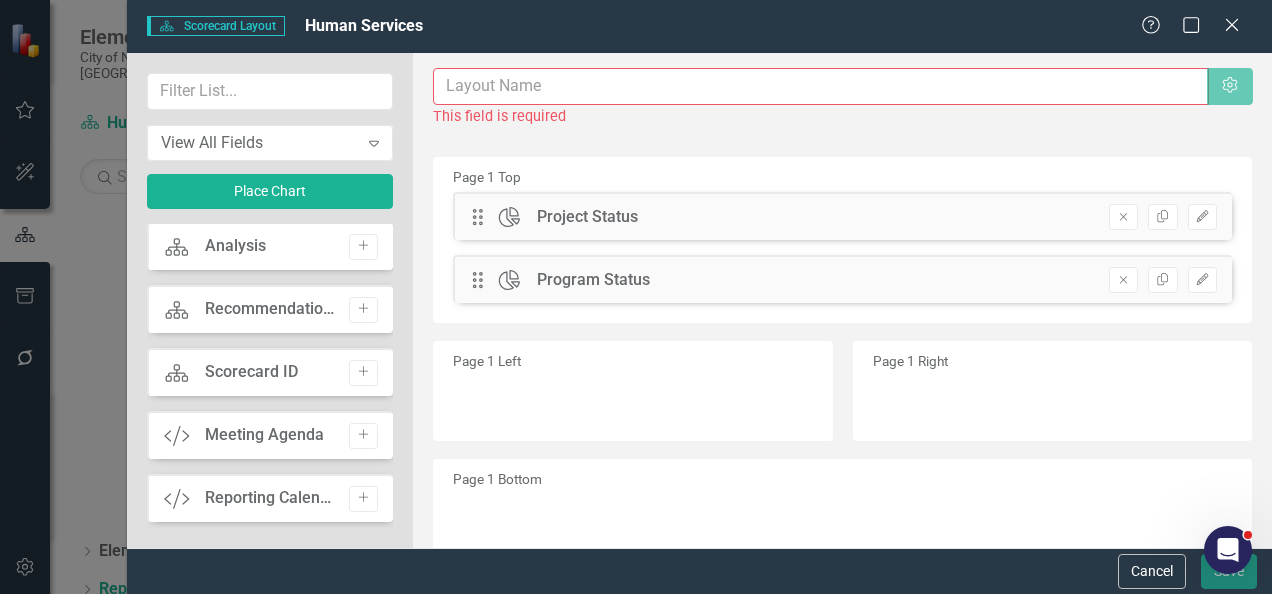 scroll, scrollTop: 180, scrollLeft: 0, axis: vertical 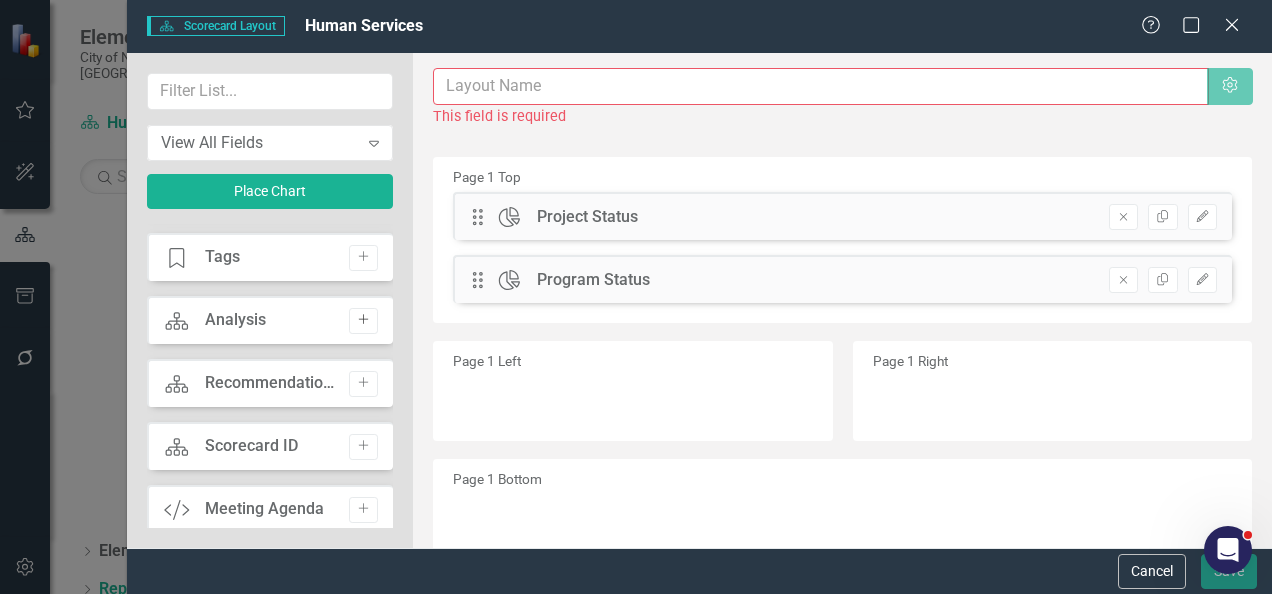 click on "Add" 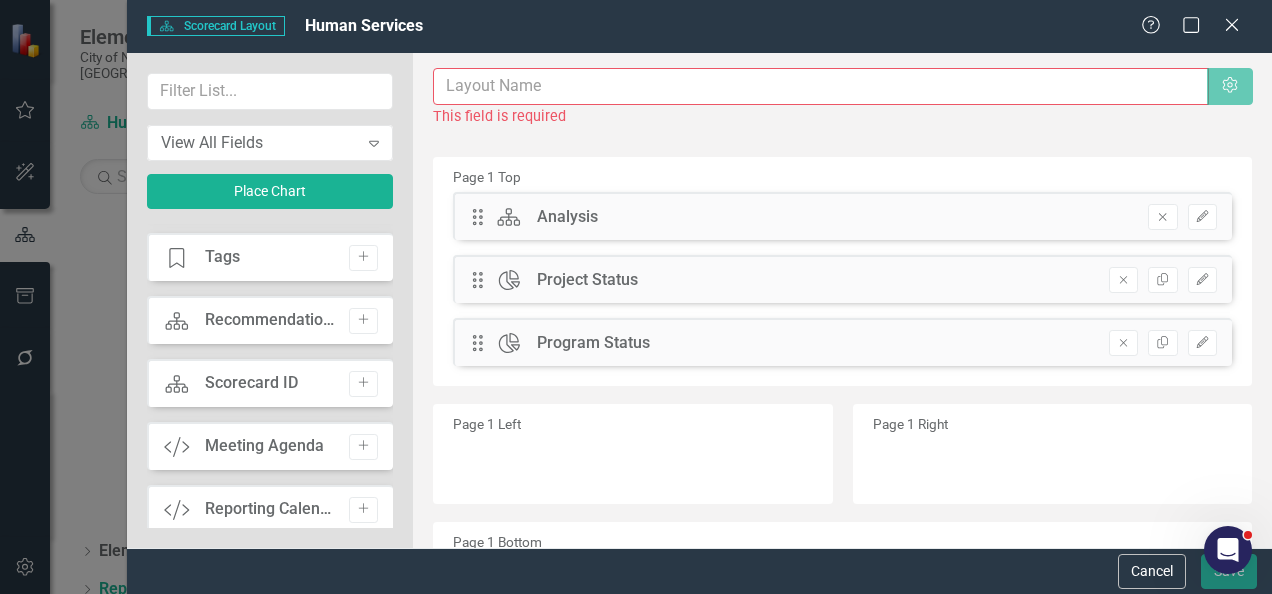 click on "Page 1 Bottom" at bounding box center [842, 572] 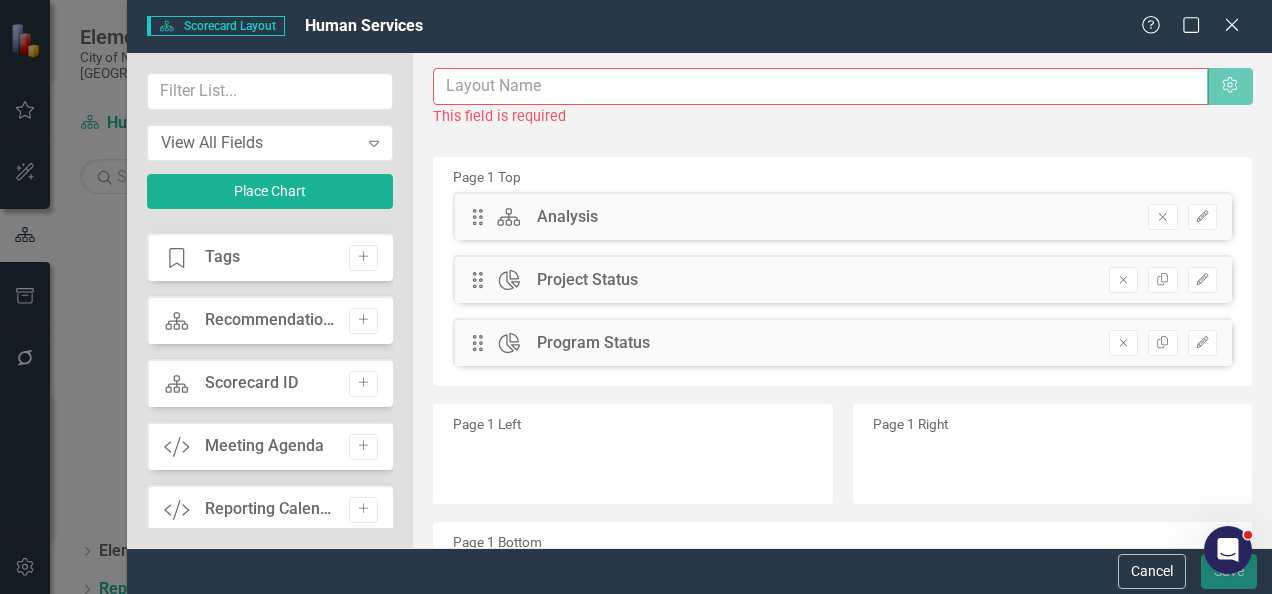 click 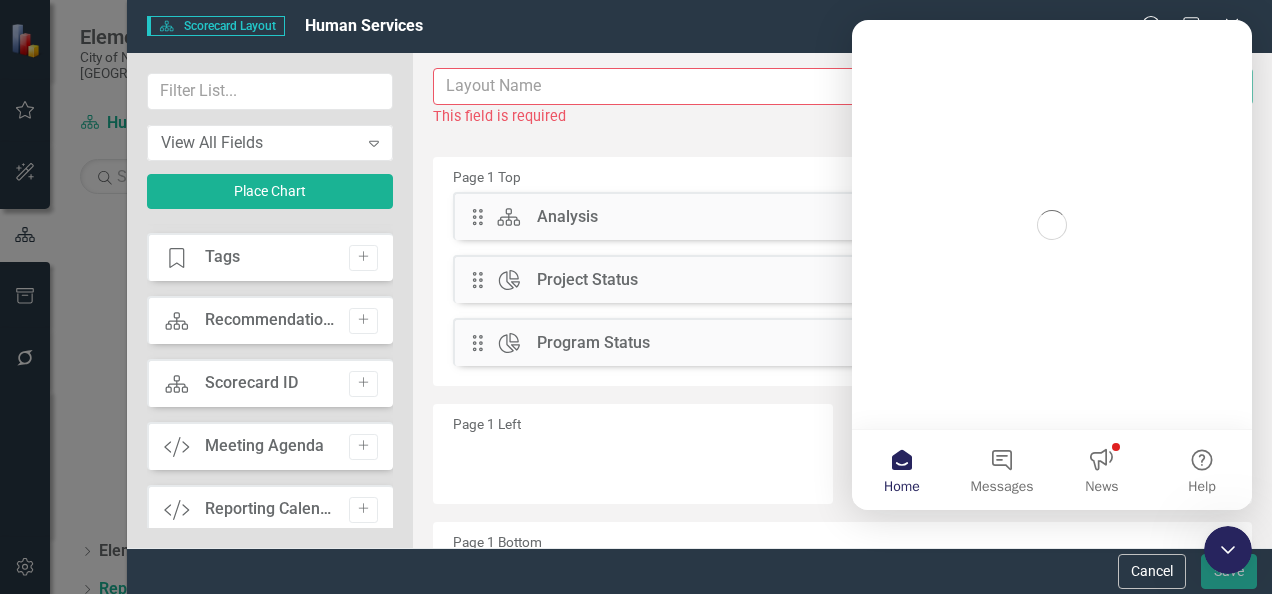 scroll, scrollTop: 0, scrollLeft: 0, axis: both 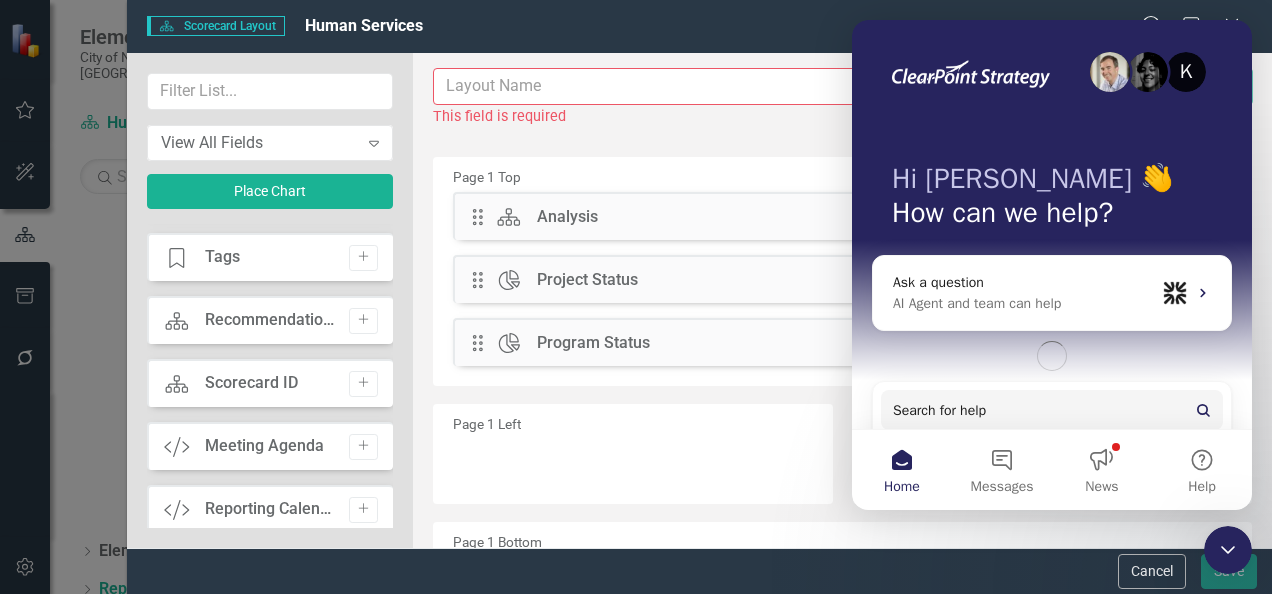 click on "Page 1 Left" at bounding box center [630, 458] 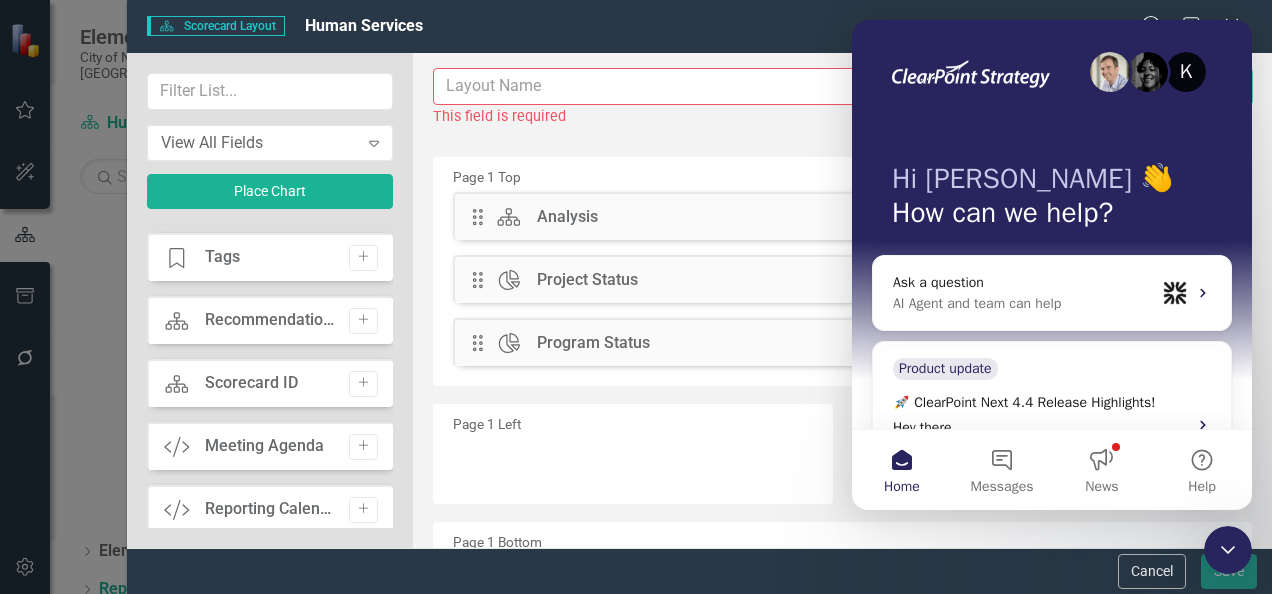 click on "Page 1 Left" at bounding box center [632, 454] 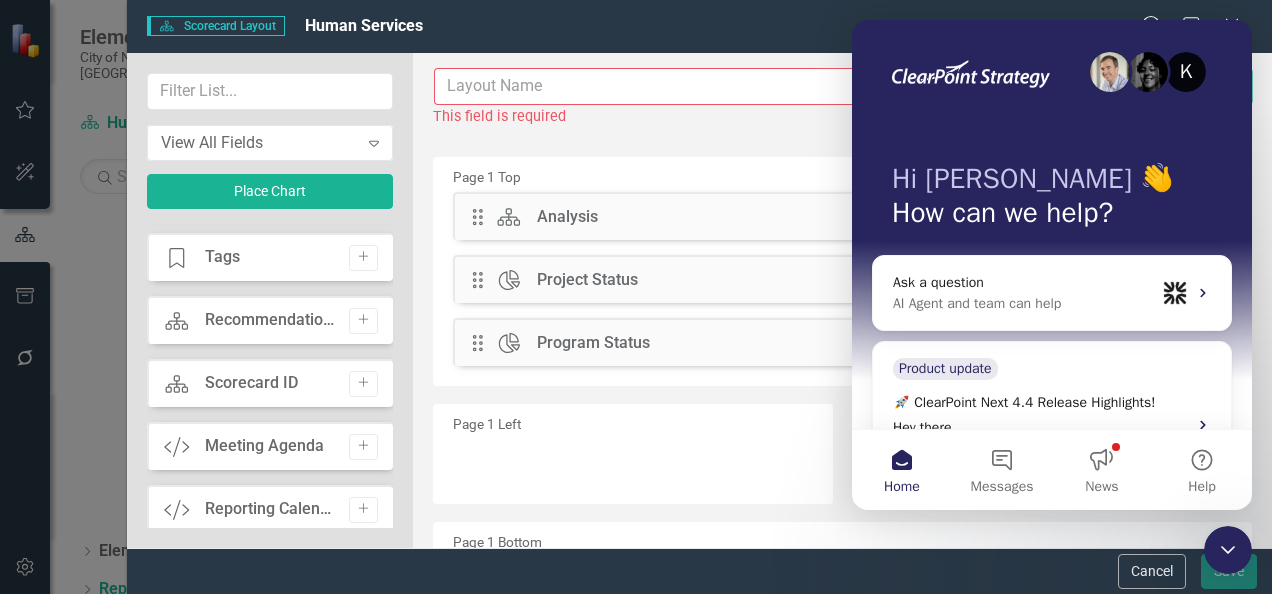 click at bounding box center [821, 86] 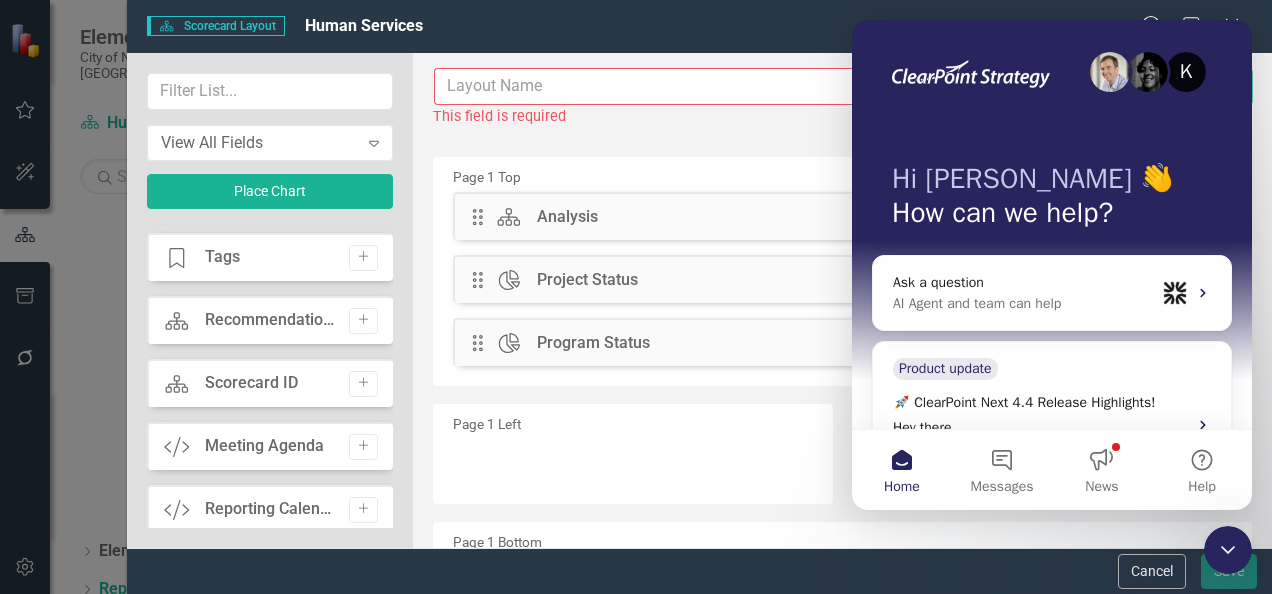 click at bounding box center (821, 86) 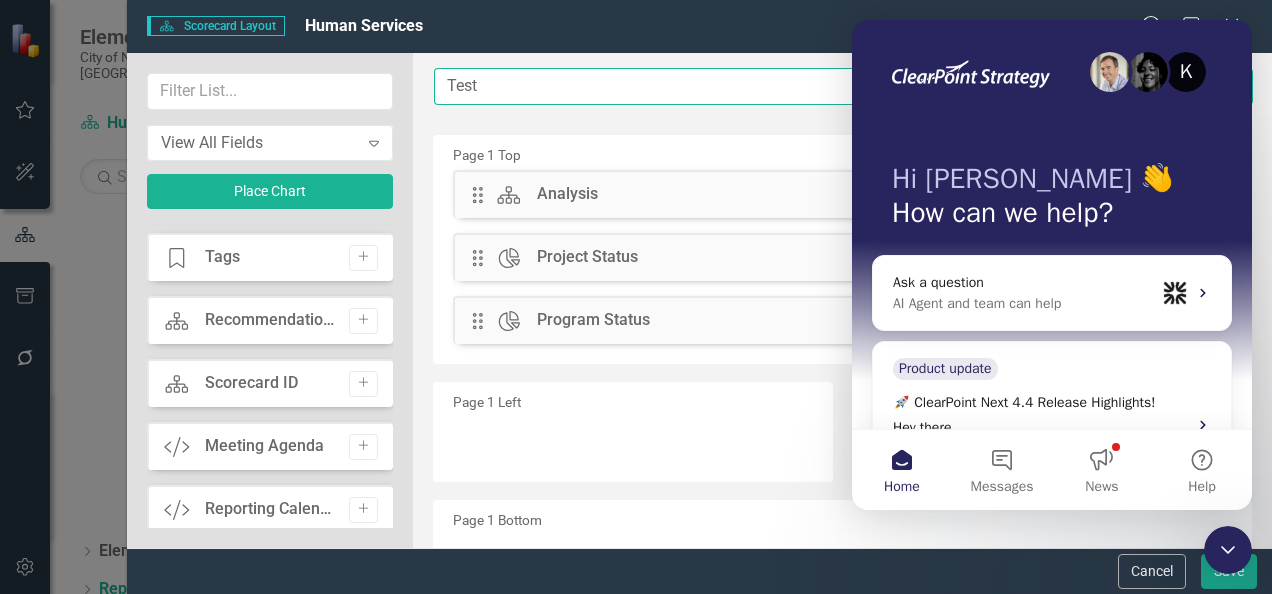 type on "Test" 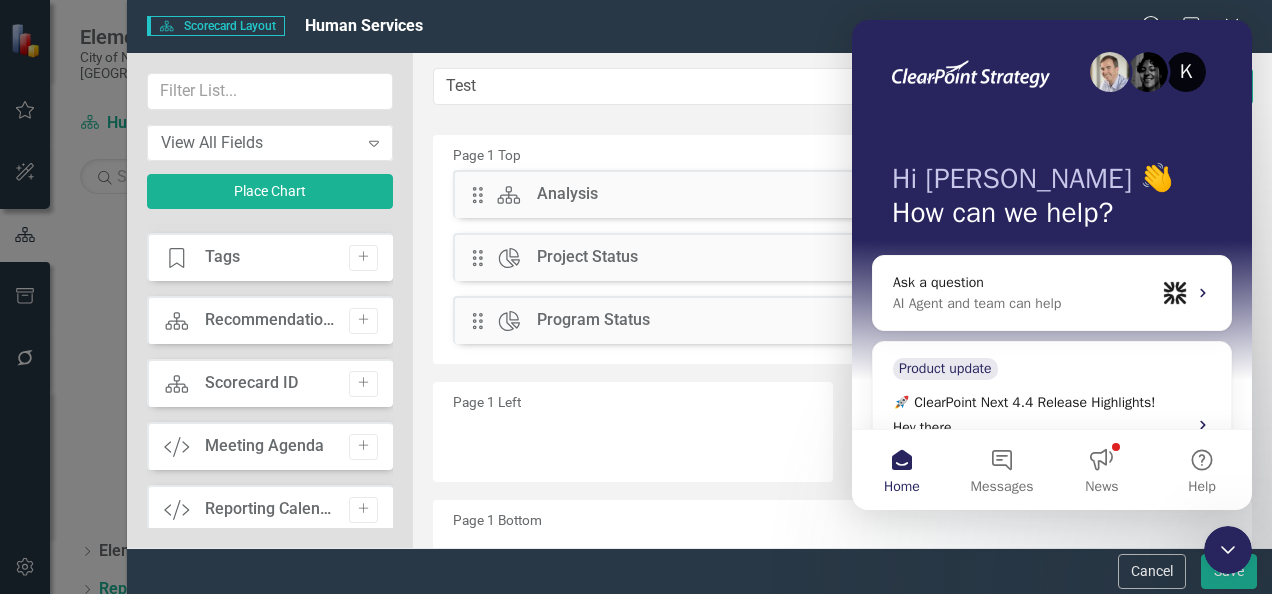click at bounding box center (1228, 550) 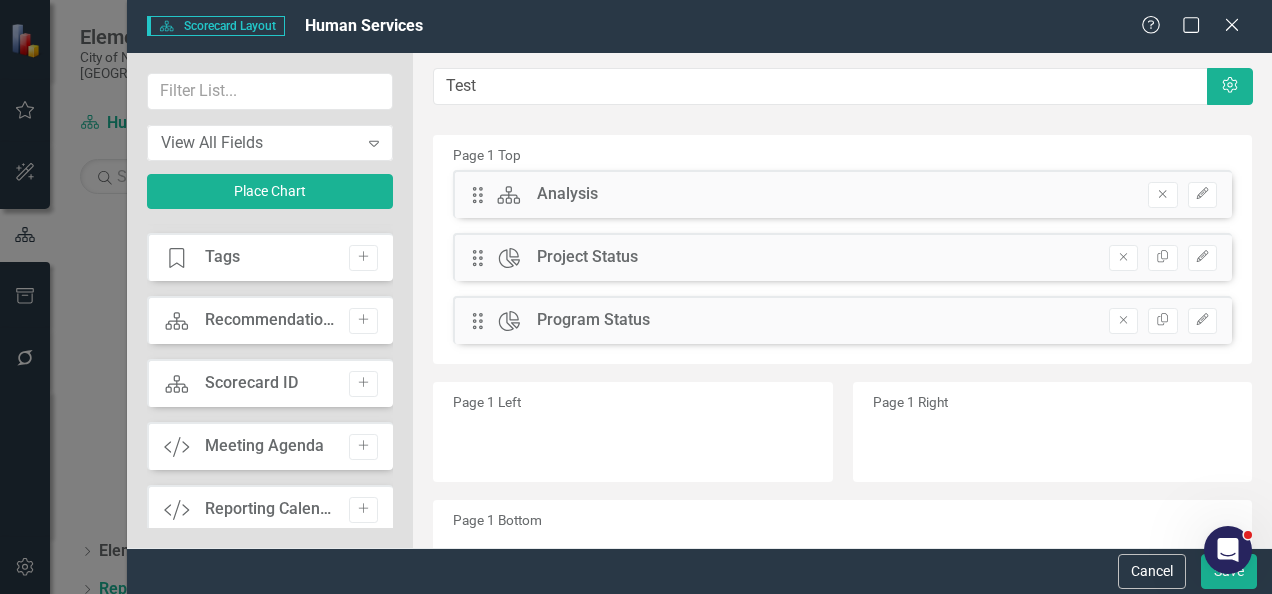scroll, scrollTop: 0, scrollLeft: 0, axis: both 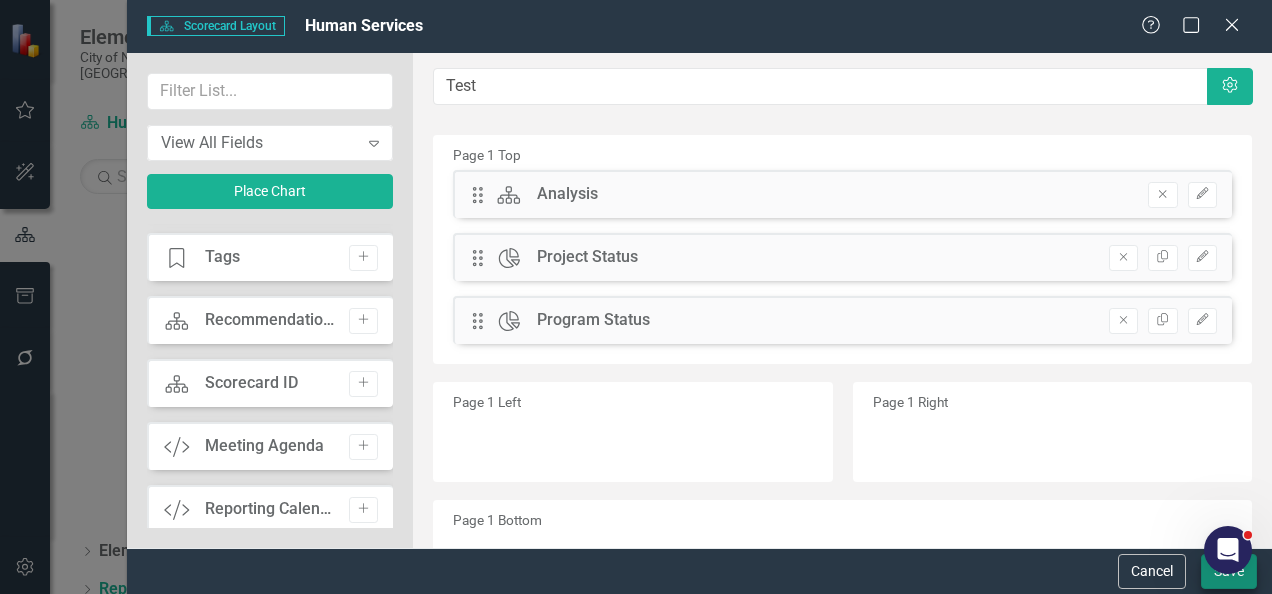 click on "Save" at bounding box center [1229, 571] 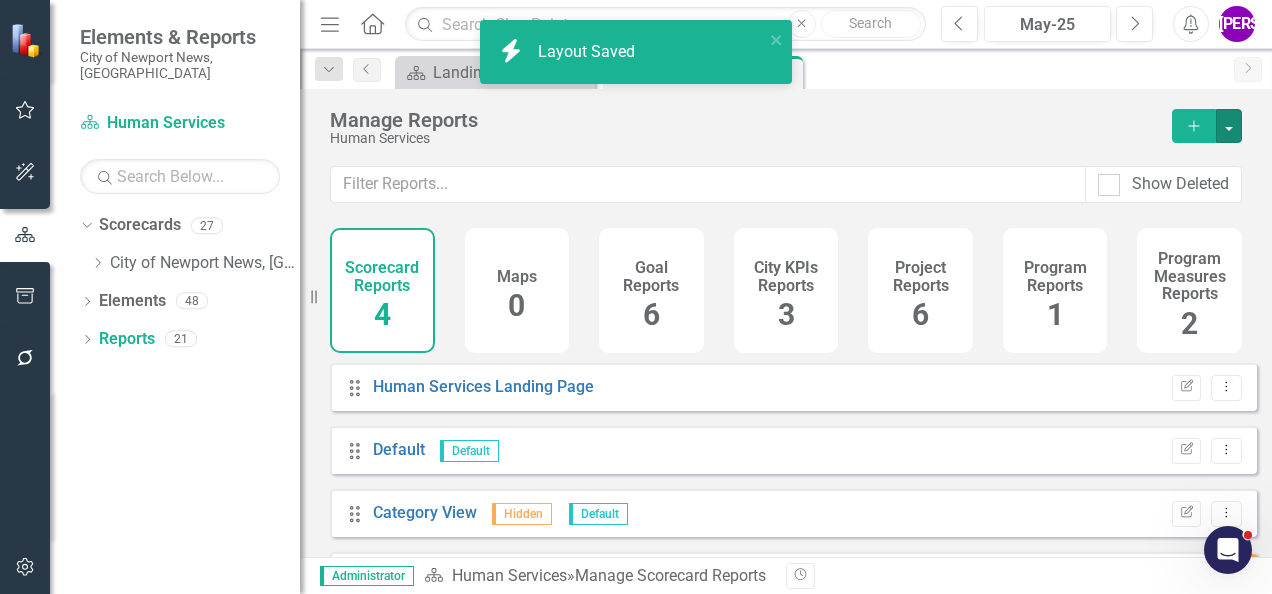 scroll, scrollTop: 0, scrollLeft: 0, axis: both 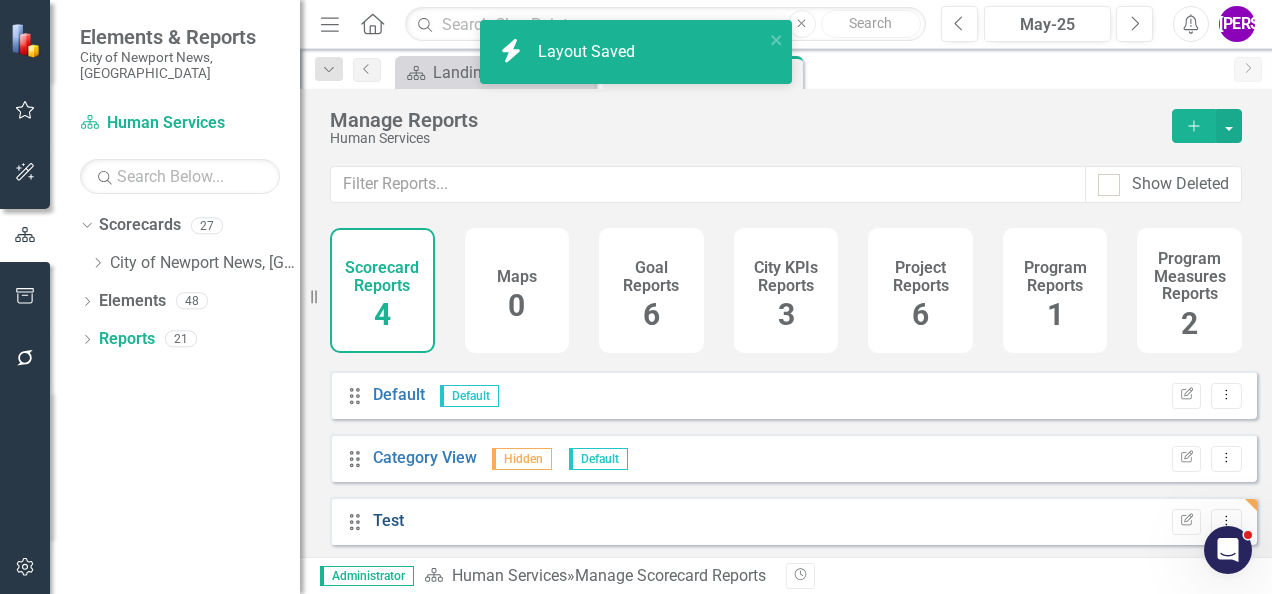 click on "Test" at bounding box center [388, 520] 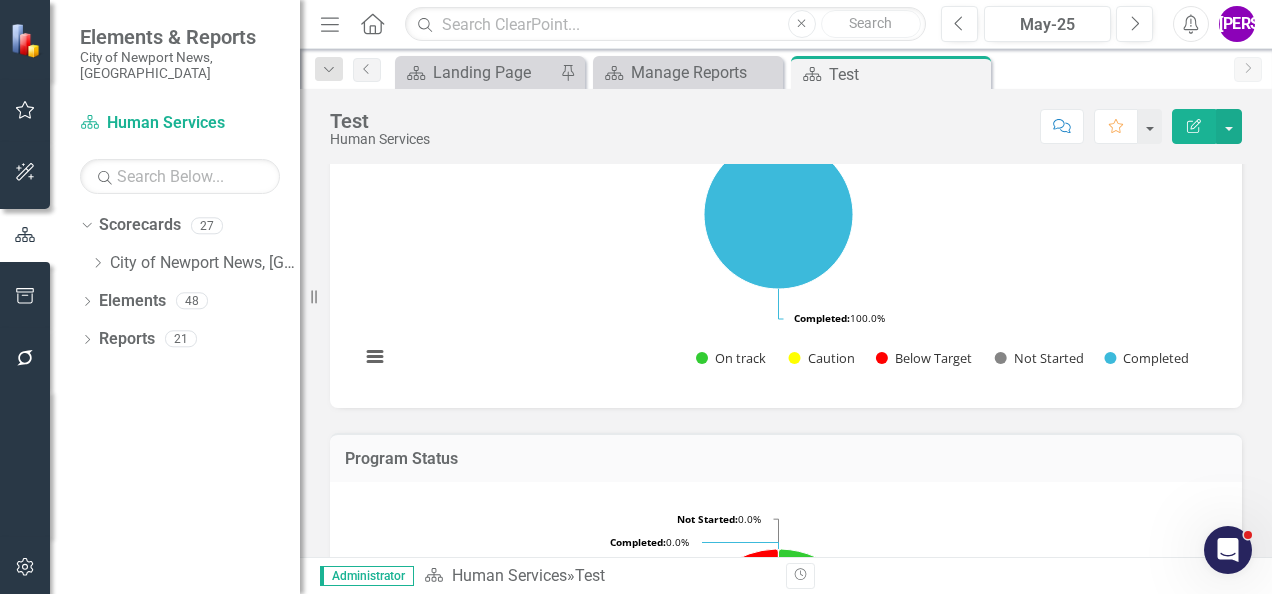 scroll, scrollTop: 49, scrollLeft: 0, axis: vertical 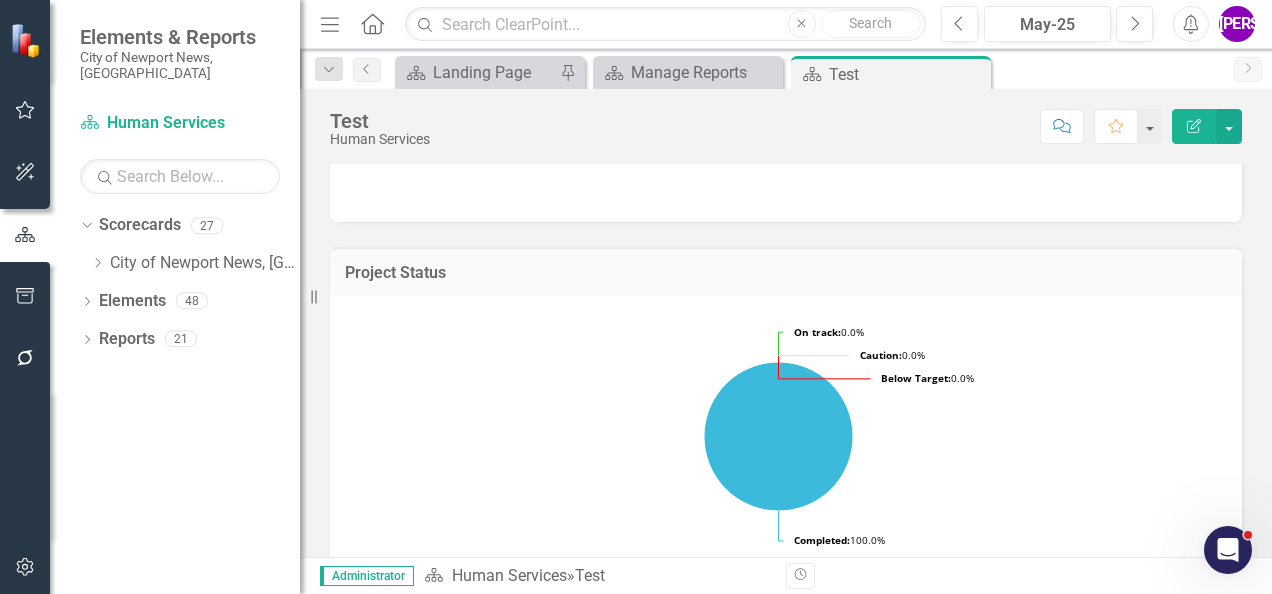 click on "Edit Report" 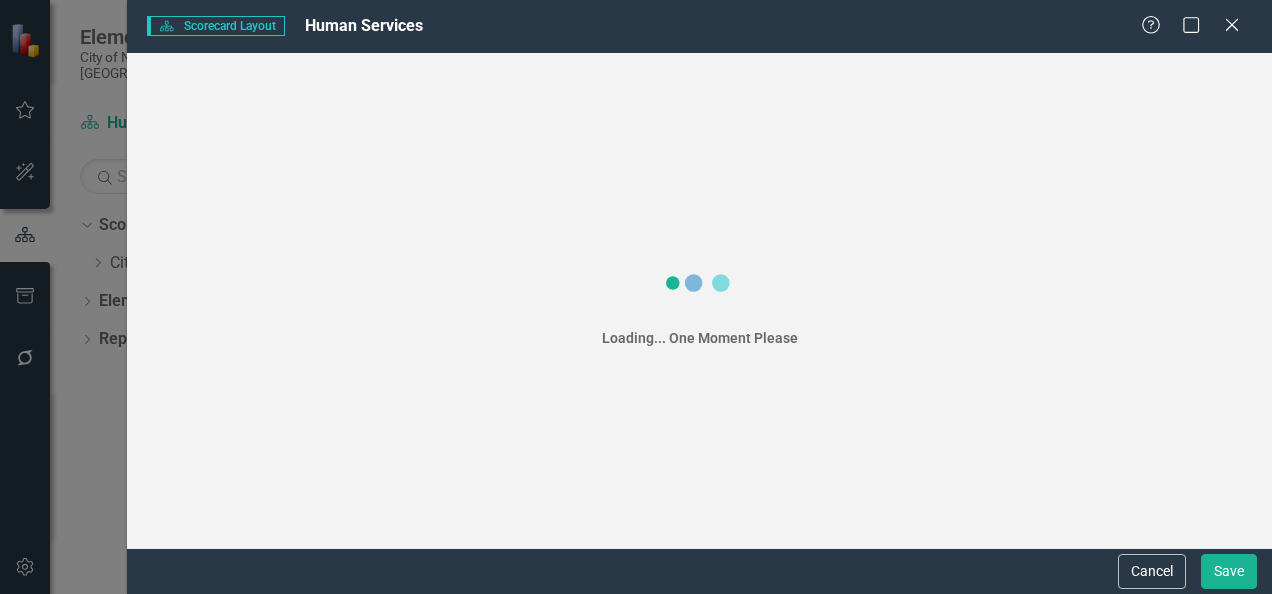 scroll, scrollTop: 0, scrollLeft: 0, axis: both 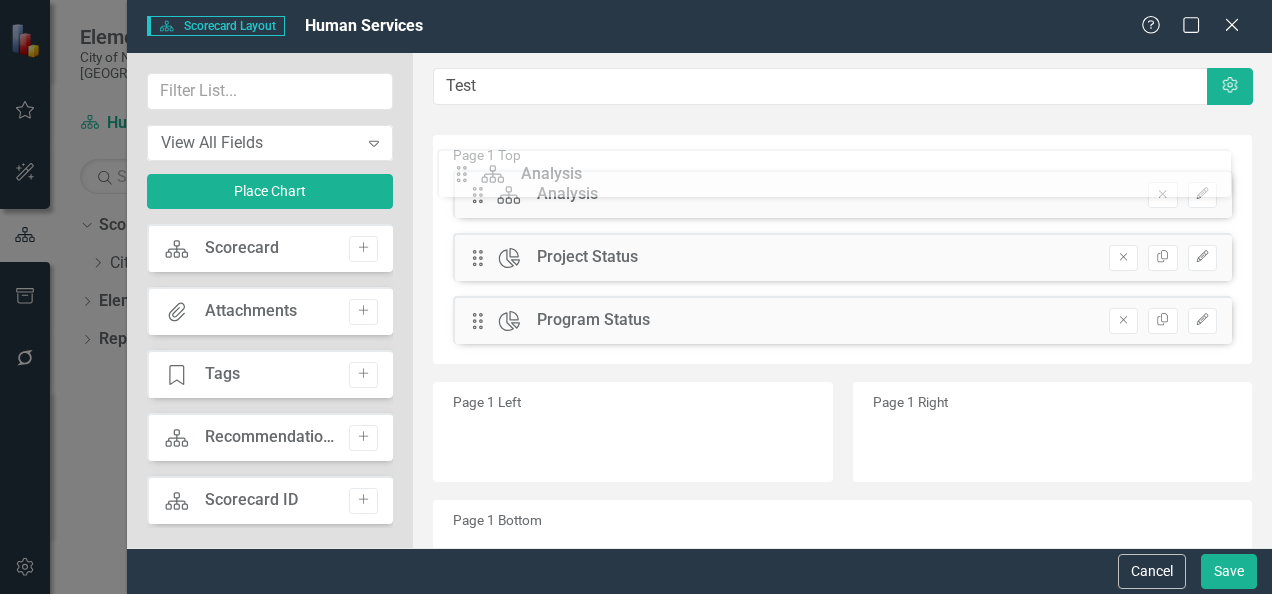 drag, startPoint x: 483, startPoint y: 199, endPoint x: 482, endPoint y: 179, distance: 20.024984 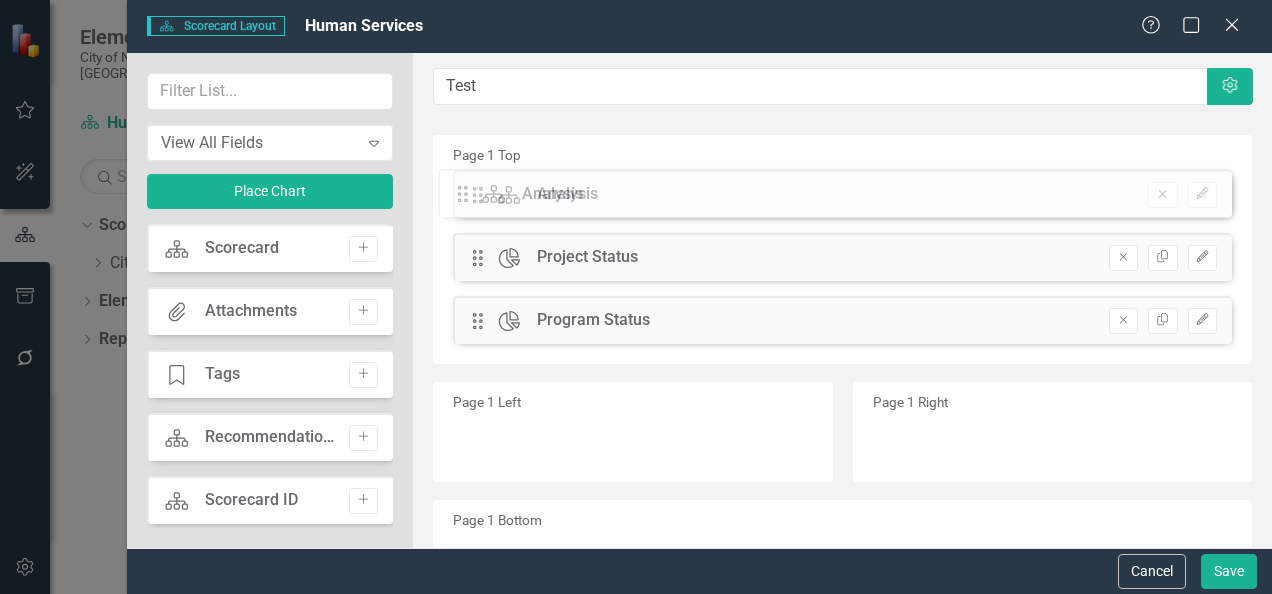 click on "The fields (or pods) that are available for you to include on the detail page are listed to the left. You can simply drag and drop to add or arrange the page to meet your needs.   Learn more in the ClearPoint Support Center. Close Help Test Settings Page 1 Top Drag Scorecard Analysis Hidden Pod  Online   Hidden Pod  Printed Hidden Pod  Published Remove Edit Drag Chart Project Status Hidden Pod  Online   Hidden Pod  Printed Hidden Pod  Published Remove Copy Edit Drag Chart Program Status Hidden Pod  Online   Hidden Pod  Printed Hidden Pod  Published Remove Copy Edit Page 1 Left Page 1 Right Page 1 Bottom Drag Scorecard Analysis Add Page" at bounding box center [842, 355] 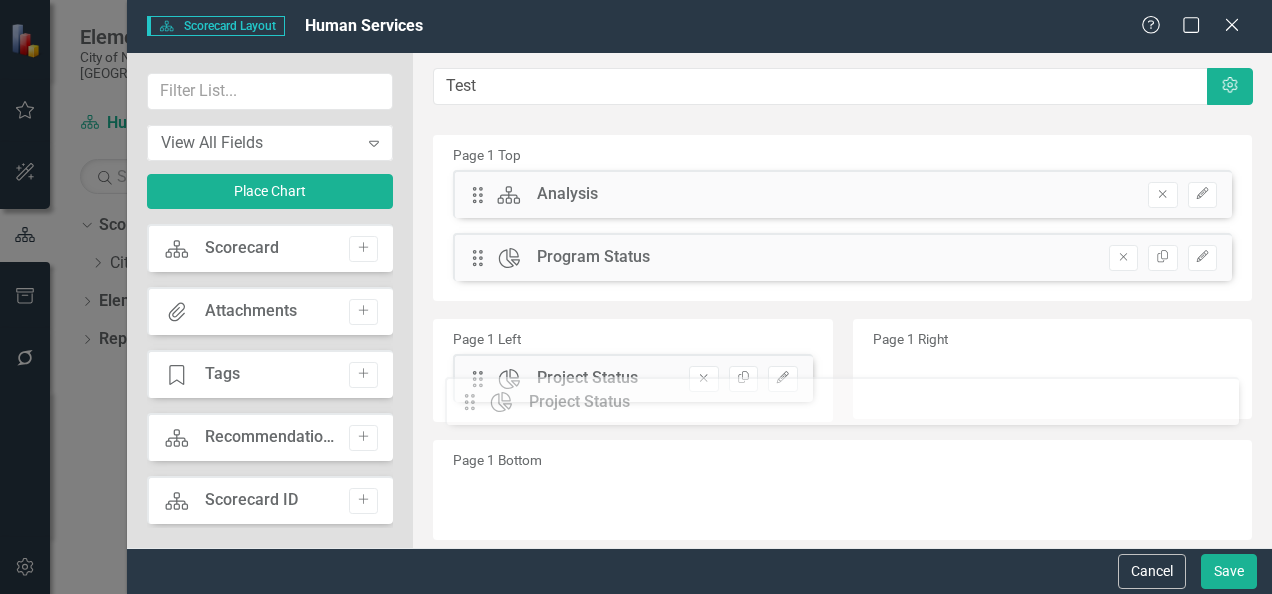 drag, startPoint x: 475, startPoint y: 255, endPoint x: 482, endPoint y: 400, distance: 145.16887 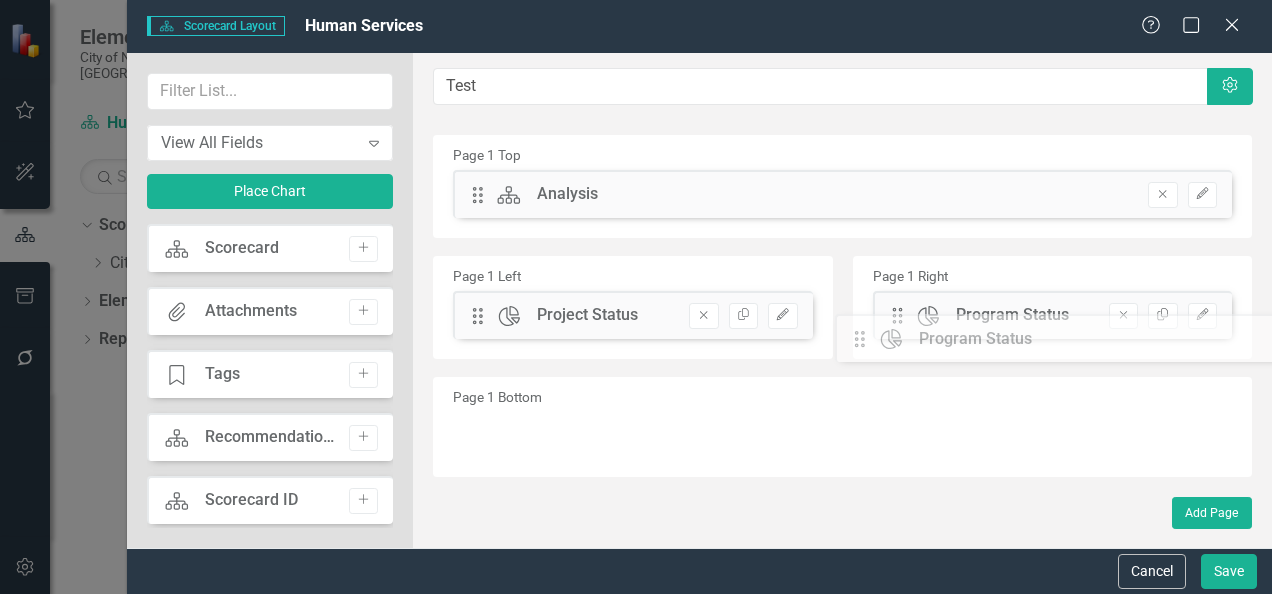 drag, startPoint x: 482, startPoint y: 260, endPoint x: 879, endPoint y: 342, distance: 405.38007 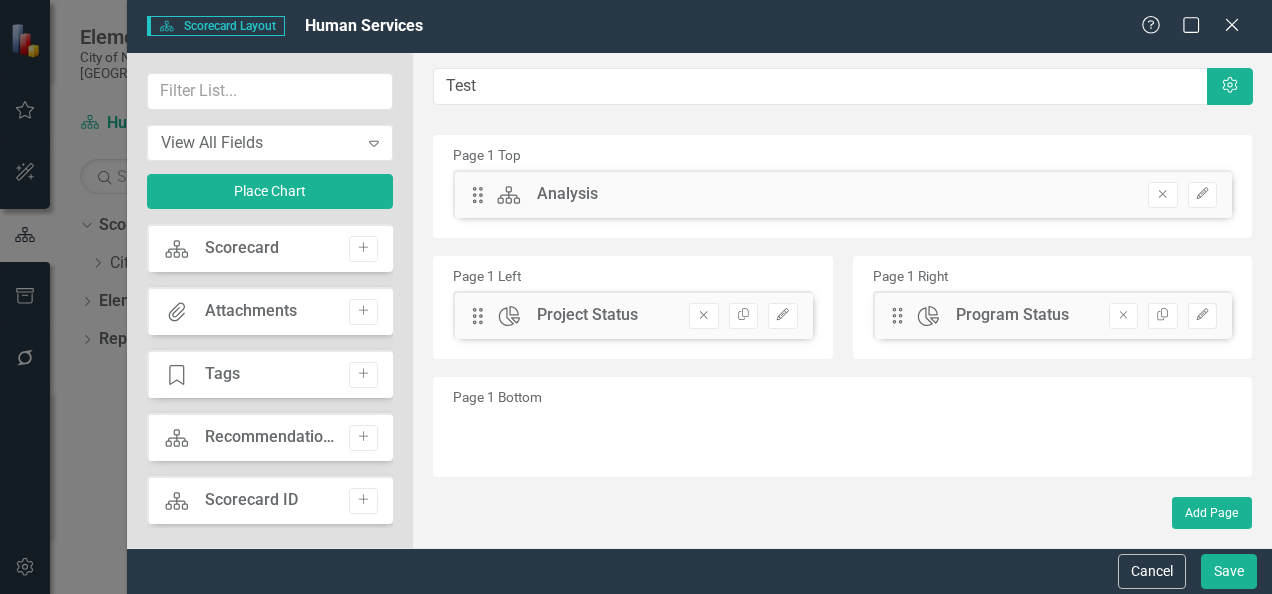 click on "Drag Scorecard Analysis Hidden Pod  Online   Hidden Pod  Printed Hidden Pod  Published Remove Edit" at bounding box center [842, 194] 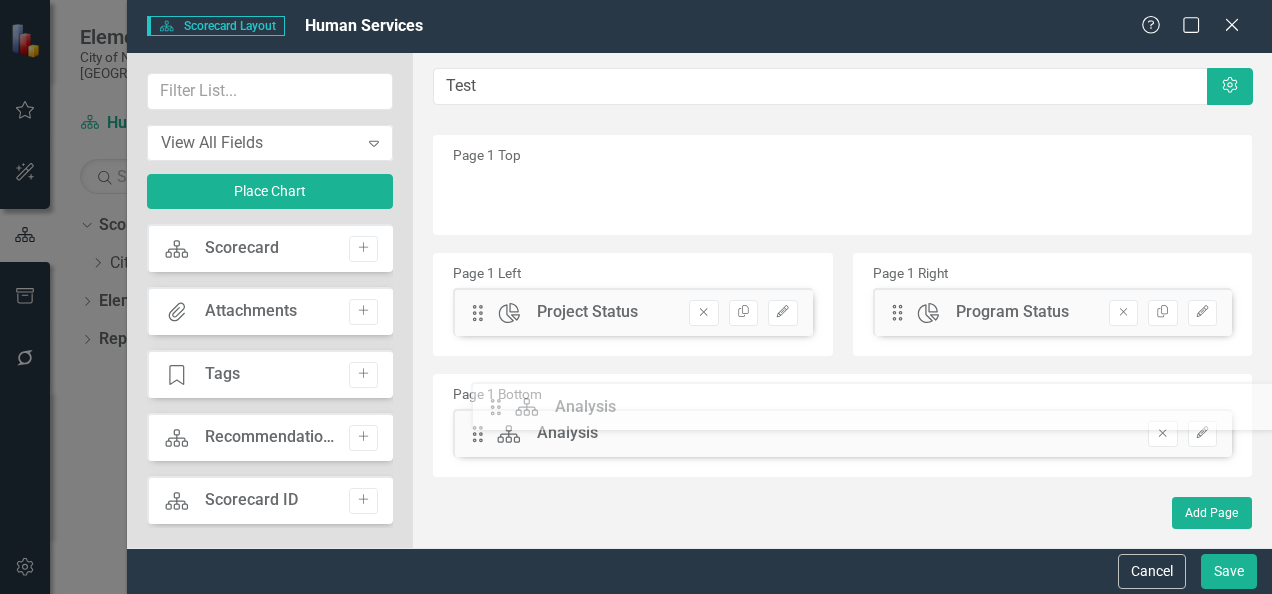 drag, startPoint x: 473, startPoint y: 199, endPoint x: 506, endPoint y: 412, distance: 215.54118 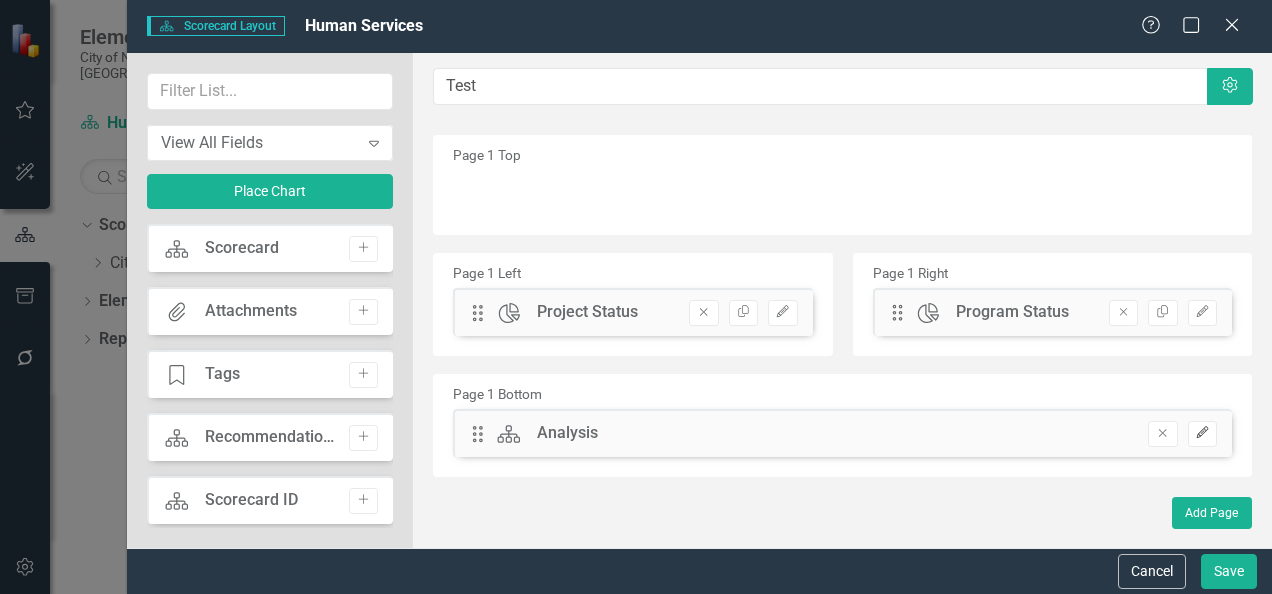 click on "Edit" at bounding box center (1202, 434) 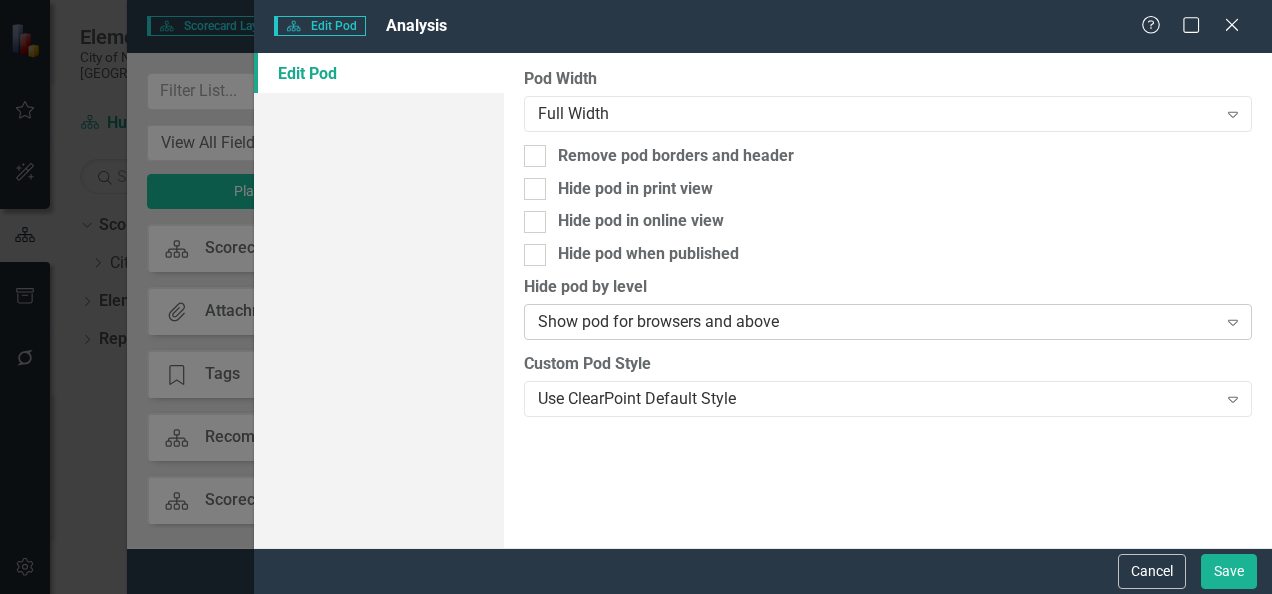 click on "Show pod for browsers and above" at bounding box center (877, 322) 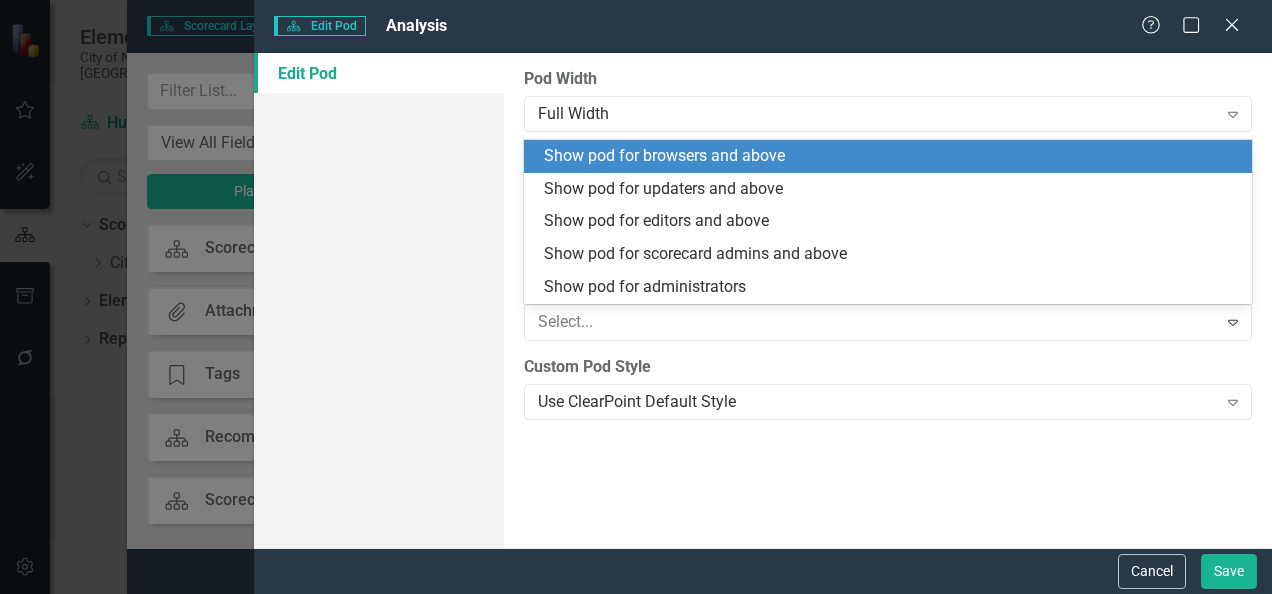 click on "Pod Width Full Width Expand Remove pod borders and header Hide pod in print view Hide pod in online view Hide pod when published Hide pod by level 5 results available. Use Up and Down to choose options, press Enter to select the currently focused option, press Escape to exit the menu, press Tab to select the option and exit the menu. Select... Expand Custom Pod Style Use ClearPoint Default Style Expand" at bounding box center [888, 300] 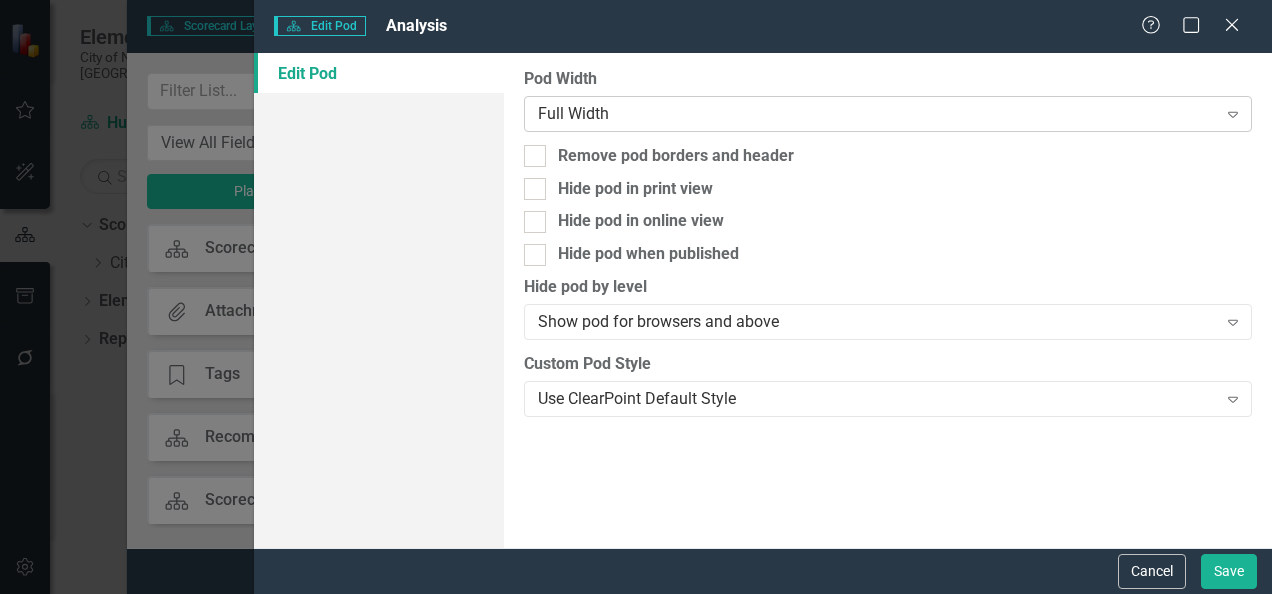 click on "Full Width" at bounding box center (877, 113) 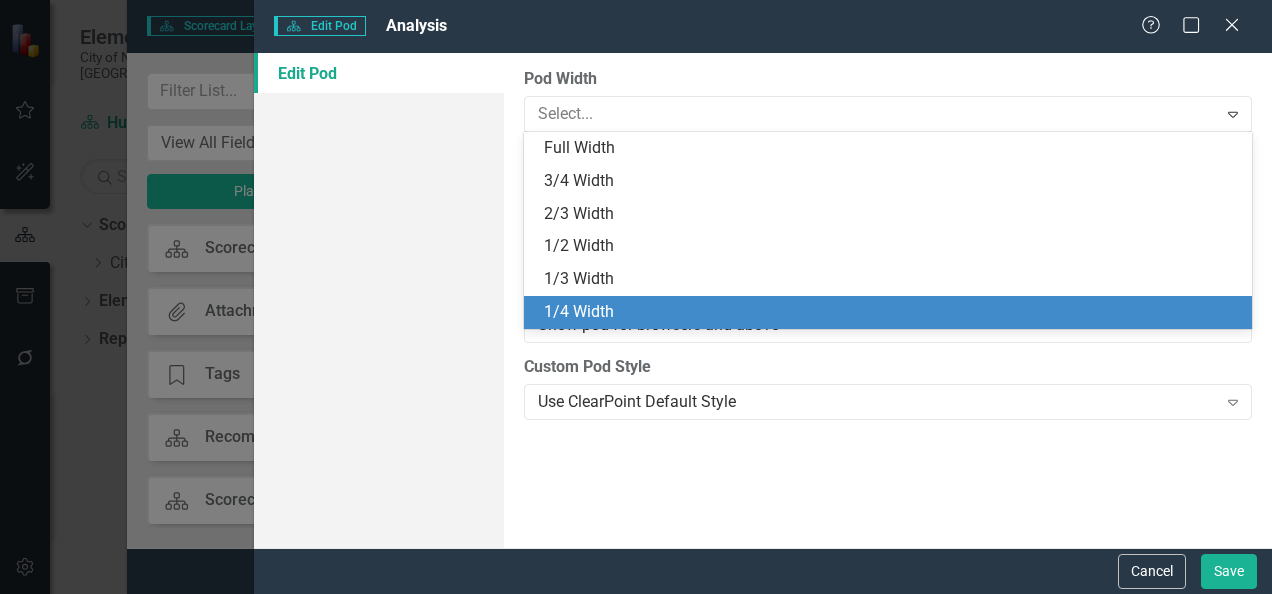click on "1/4 Width" at bounding box center [892, 312] 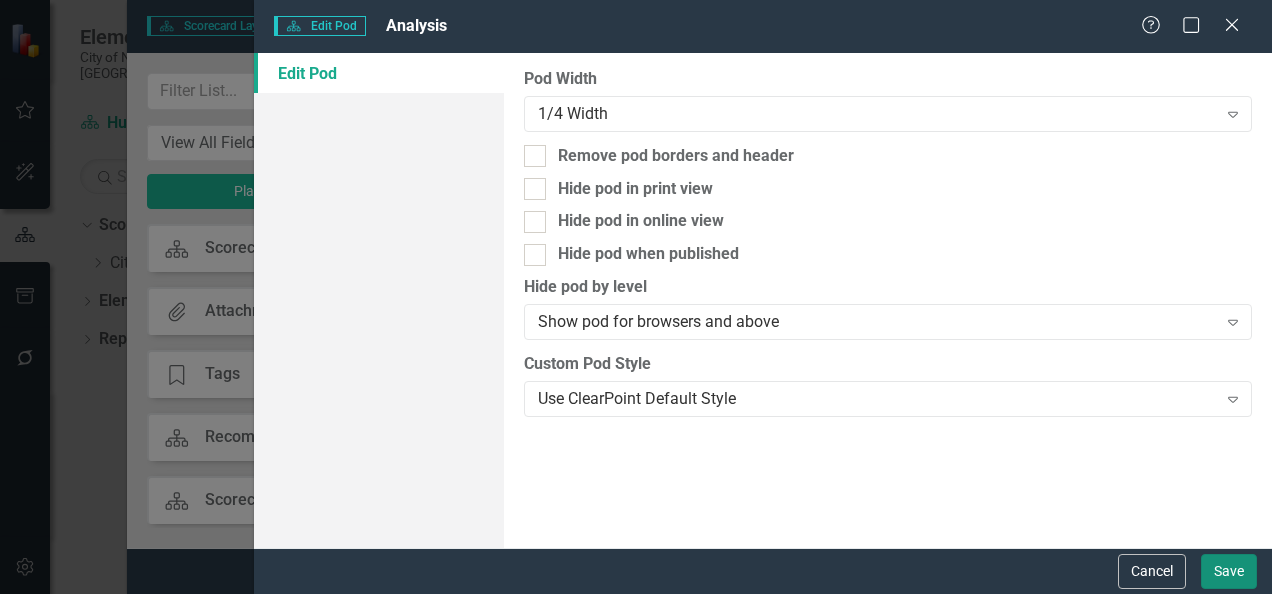 click on "Save" at bounding box center [1229, 571] 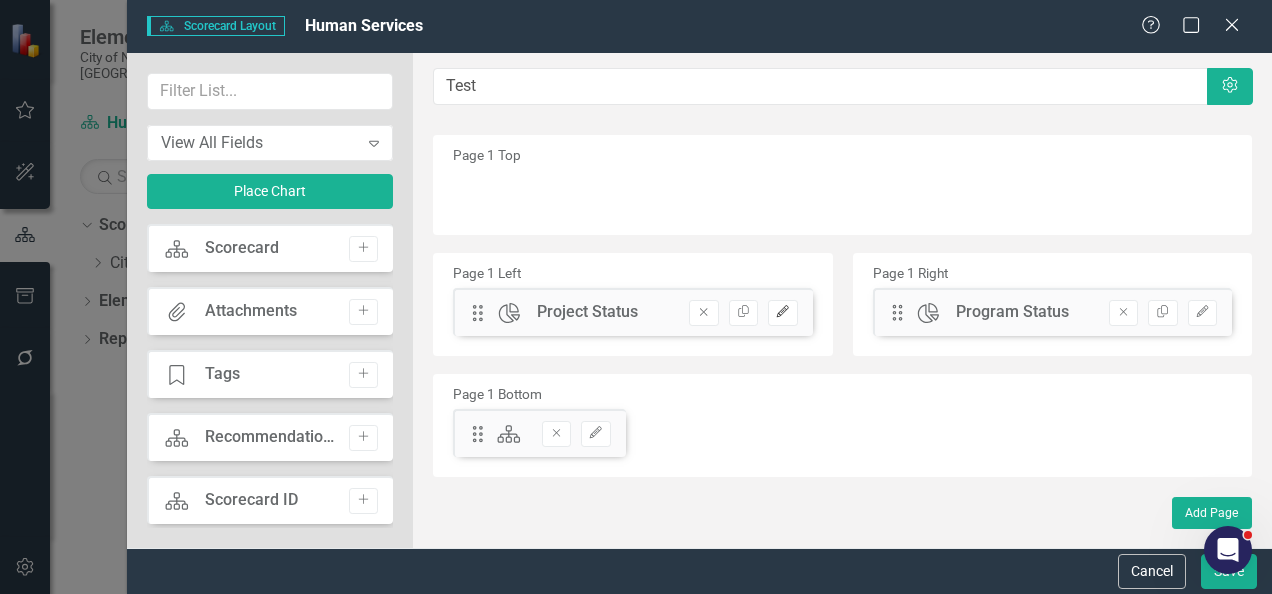 click on "Edit" at bounding box center (782, 313) 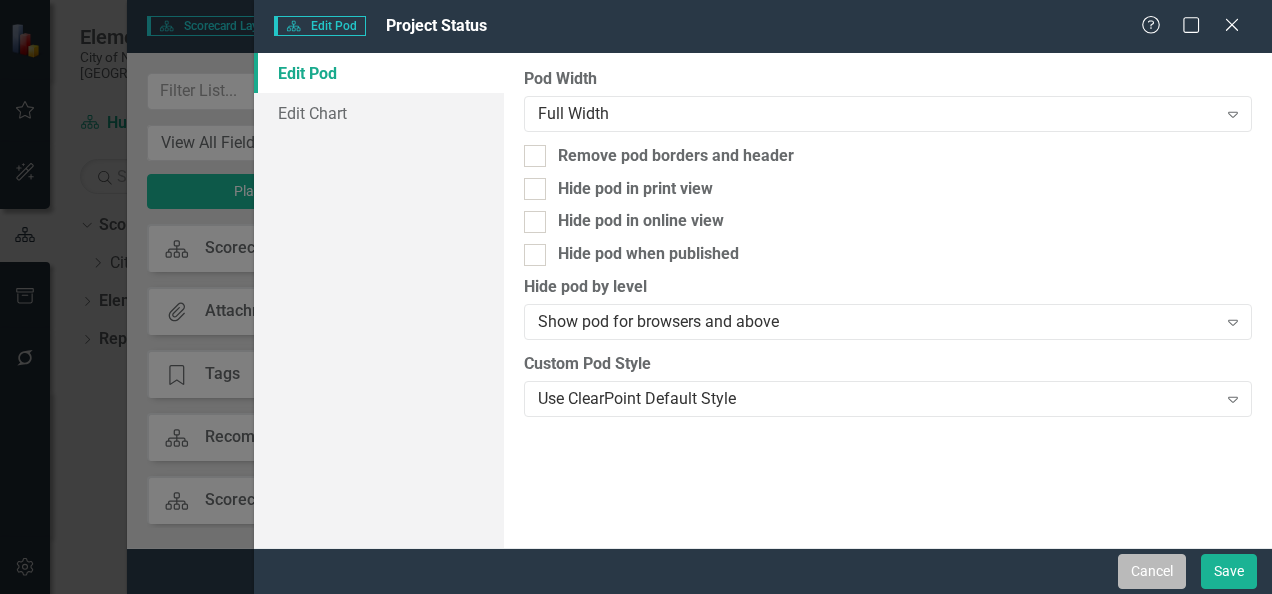 click on "Cancel" at bounding box center [1152, 571] 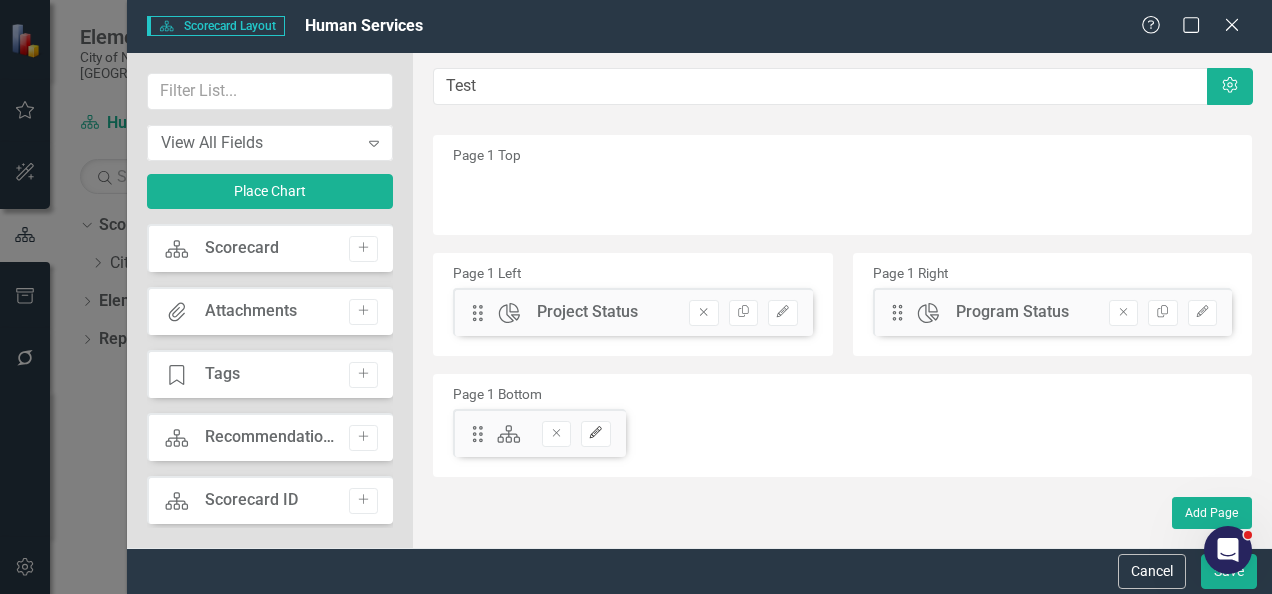 click on "Edit" at bounding box center (595, 434) 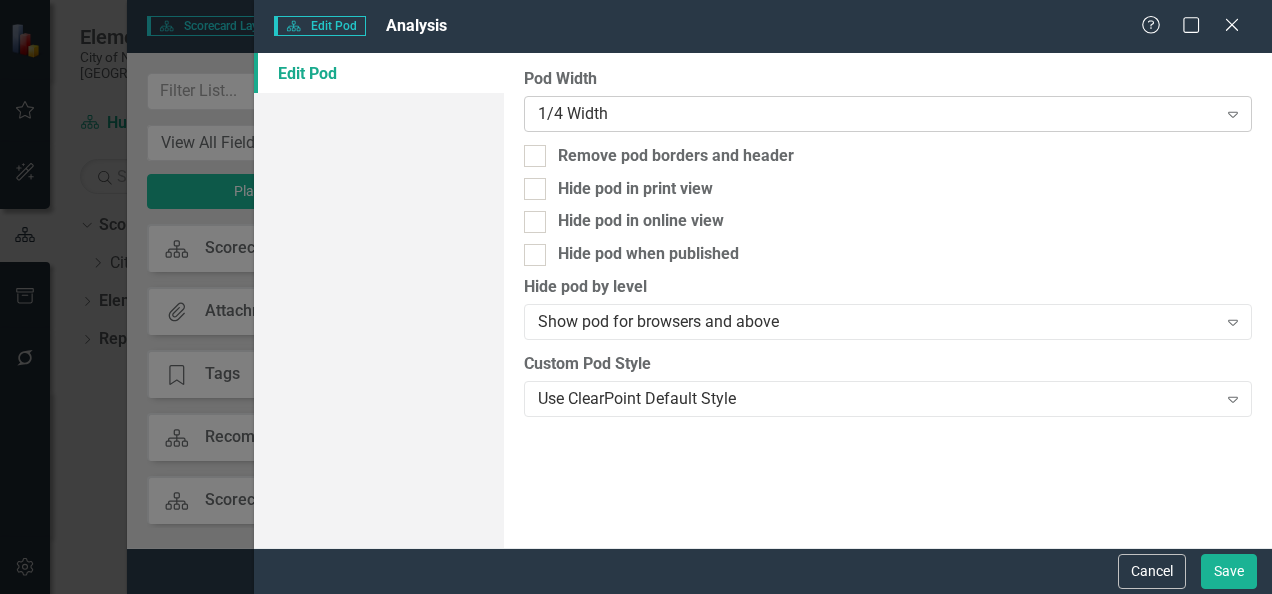 click on "1/4 Width Expand" at bounding box center [888, 114] 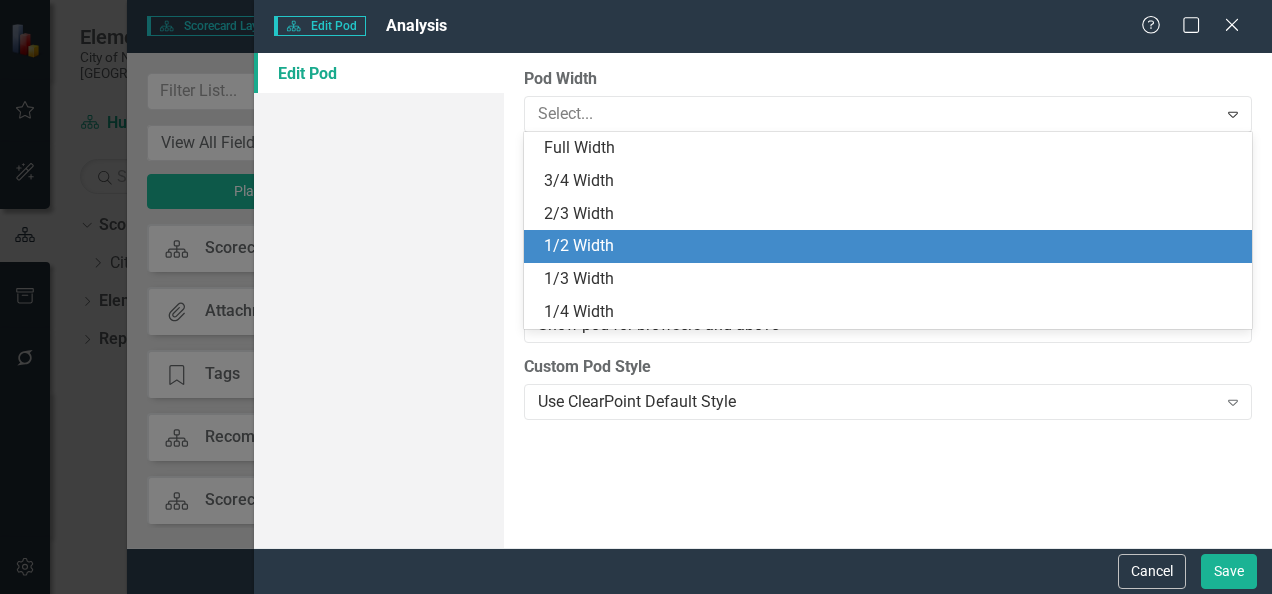 click on "1/2 Width" at bounding box center (892, 246) 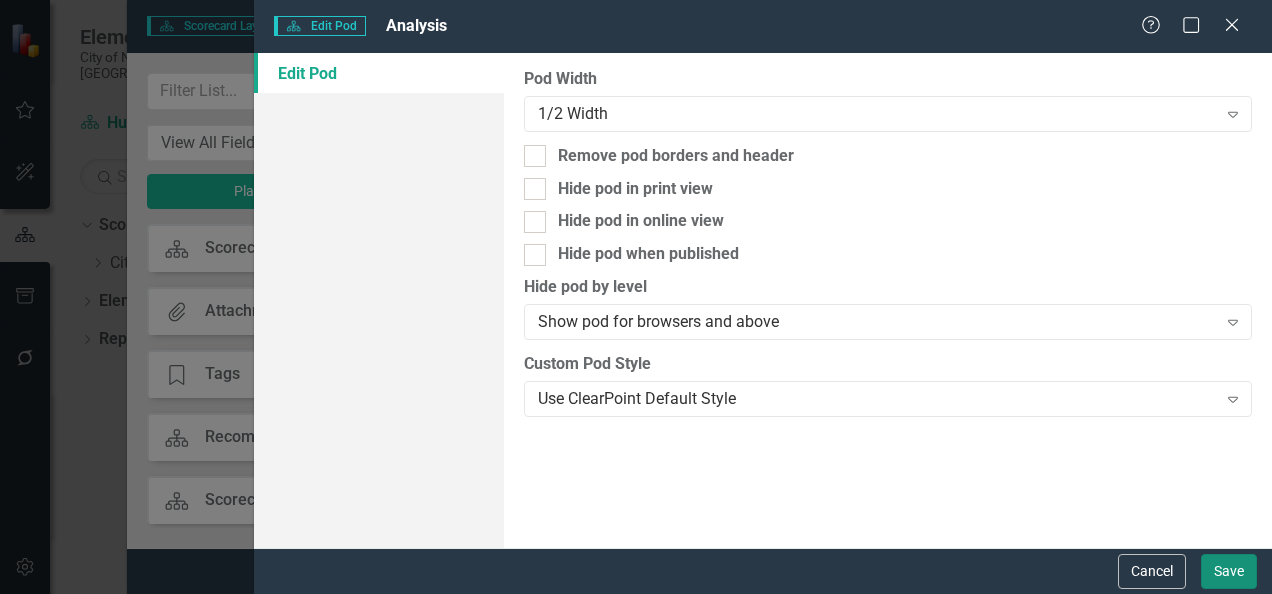 click on "Save" at bounding box center (1229, 571) 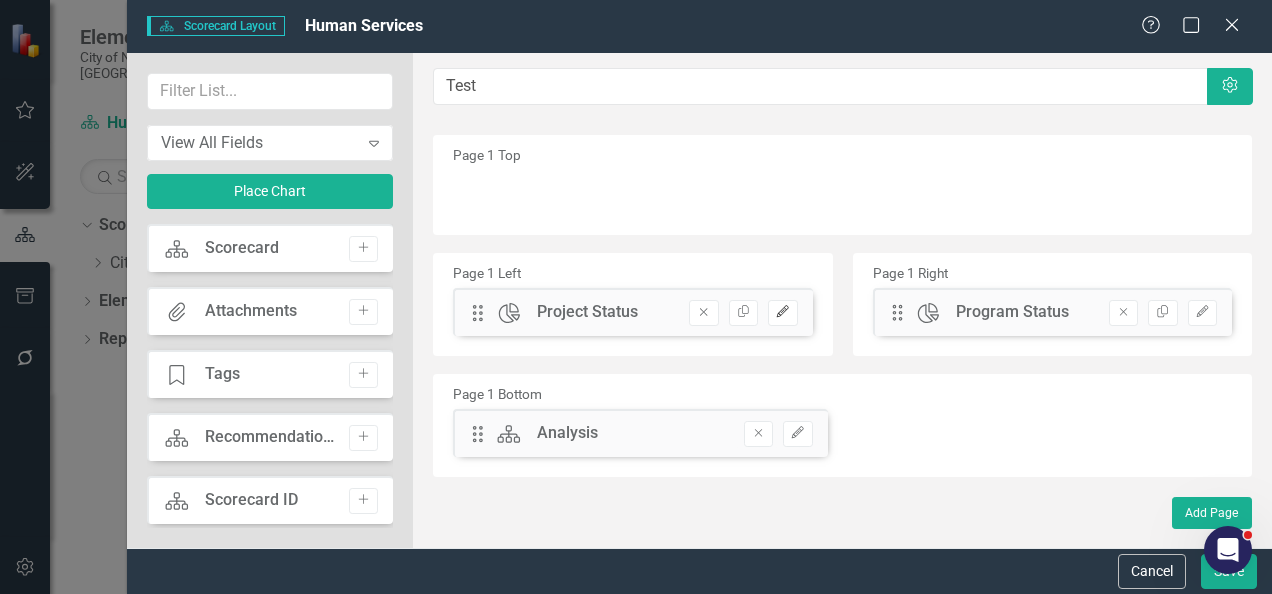 click on "Edit" at bounding box center (782, 313) 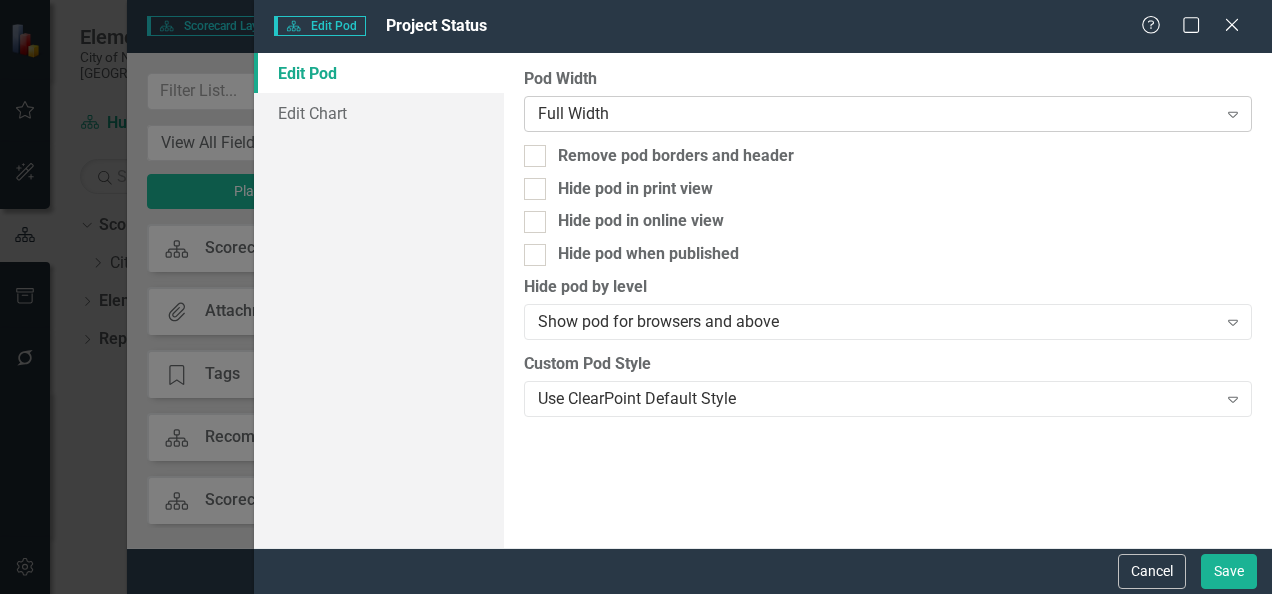click on "Full Width" at bounding box center [877, 113] 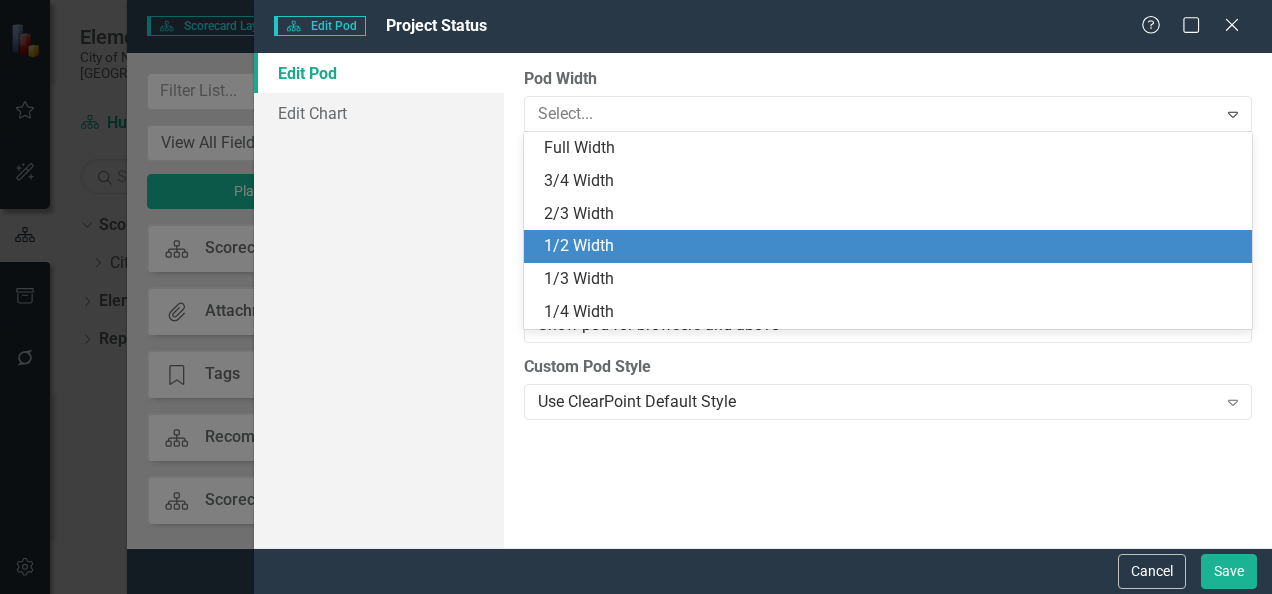 click on "1/2 Width" at bounding box center (892, 246) 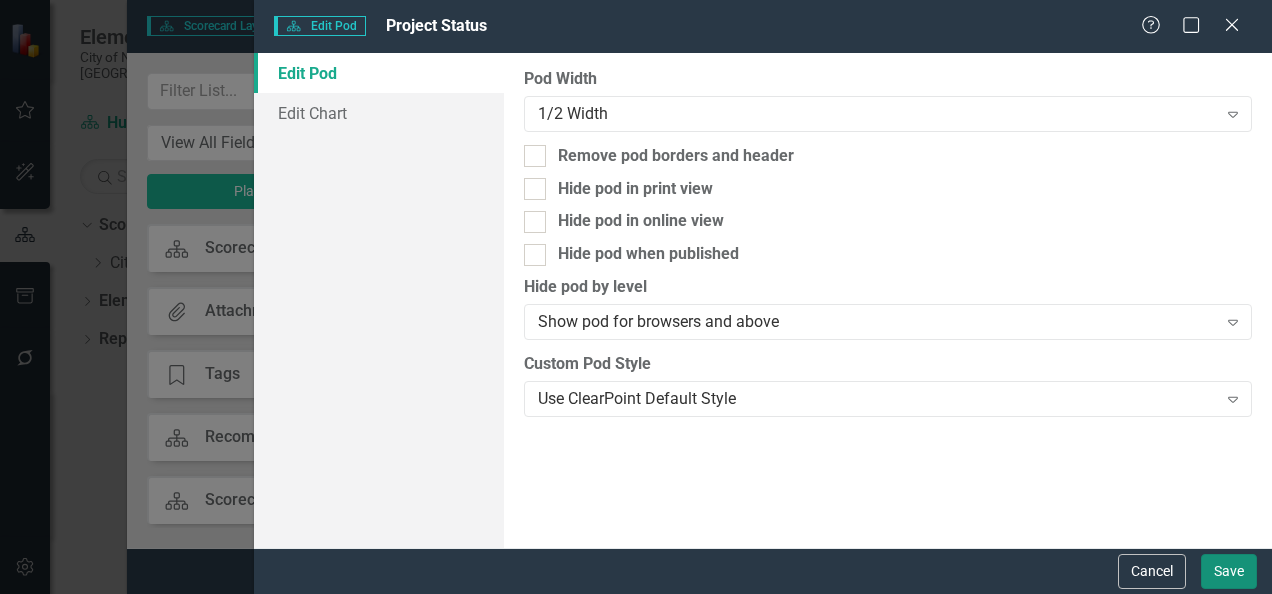 click on "Save" at bounding box center (1229, 571) 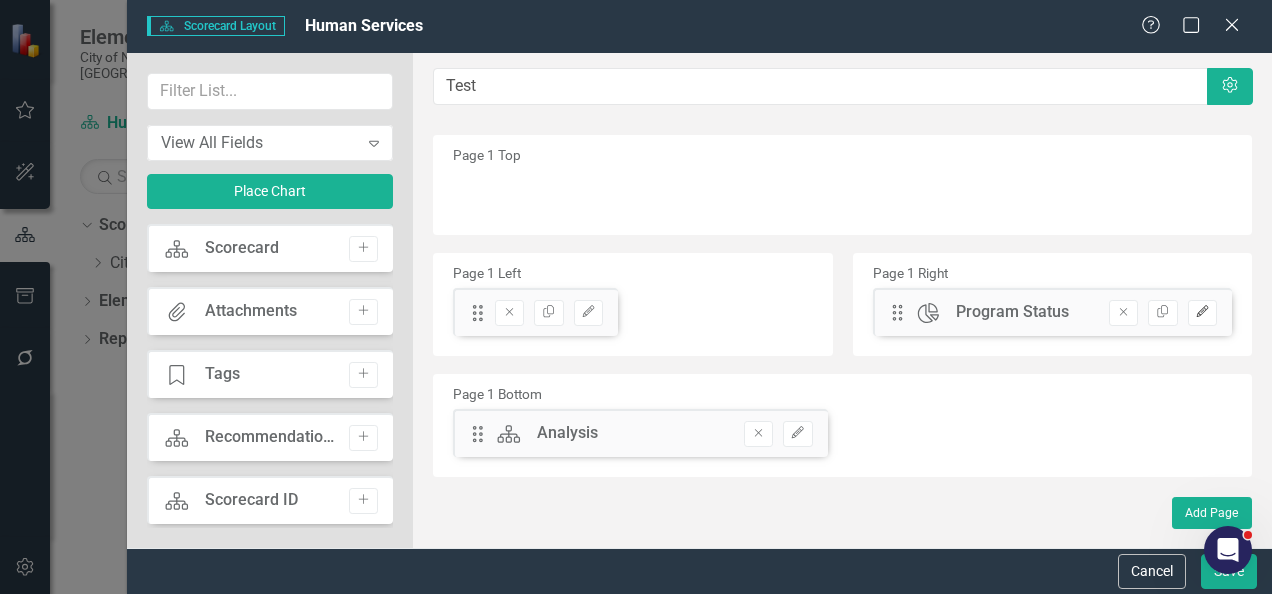 click on "Edit" at bounding box center (1202, 313) 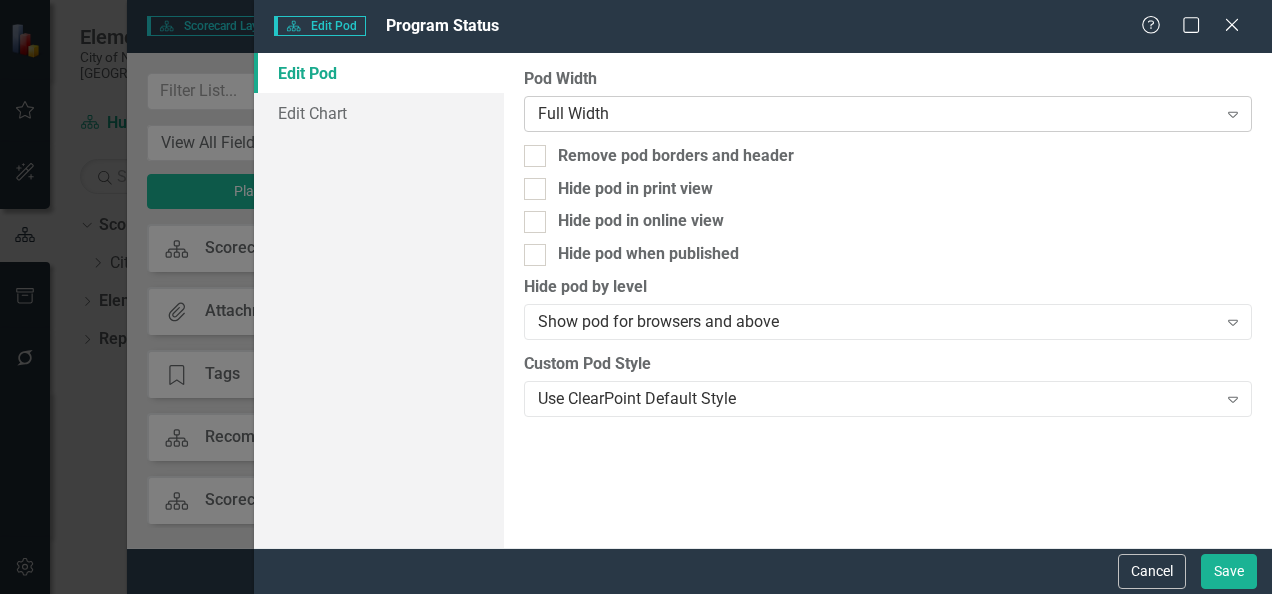click on "Full Width" at bounding box center [877, 113] 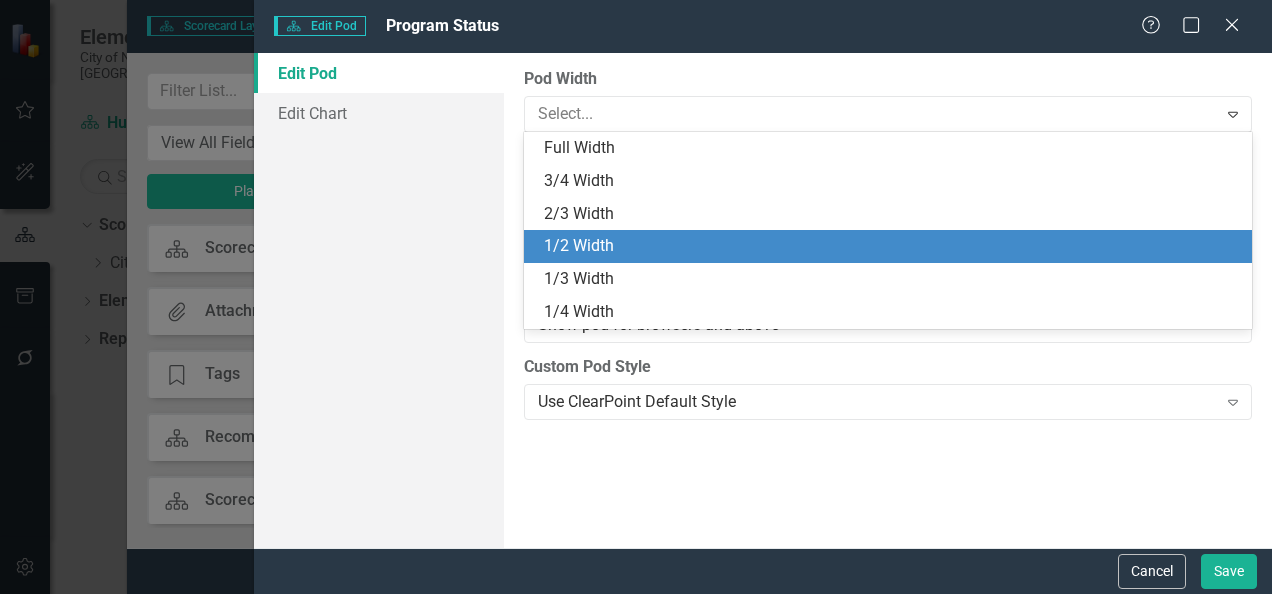click on "1/2 Width" at bounding box center [892, 246] 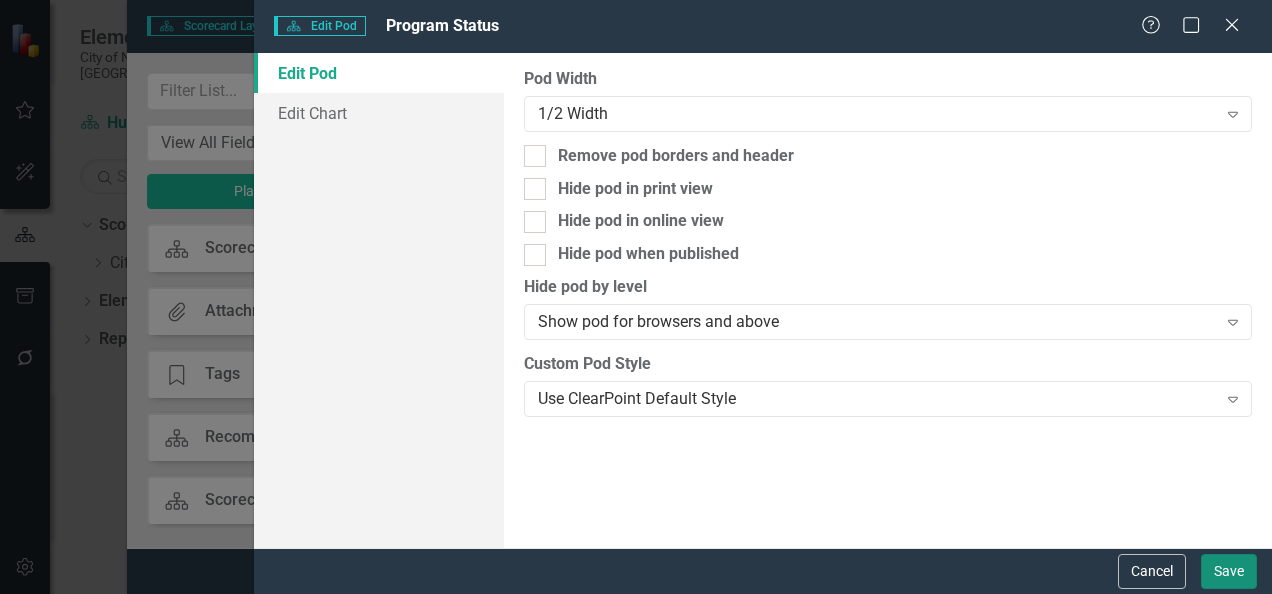 click on "Save" at bounding box center (1229, 571) 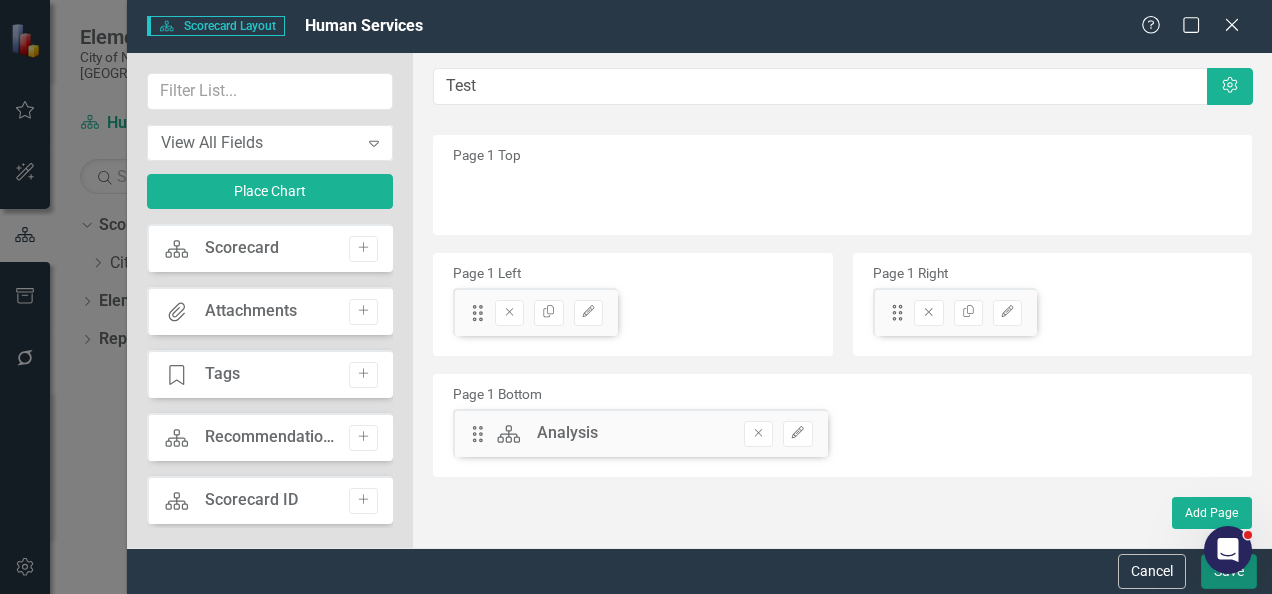 click on "Save" at bounding box center (1229, 571) 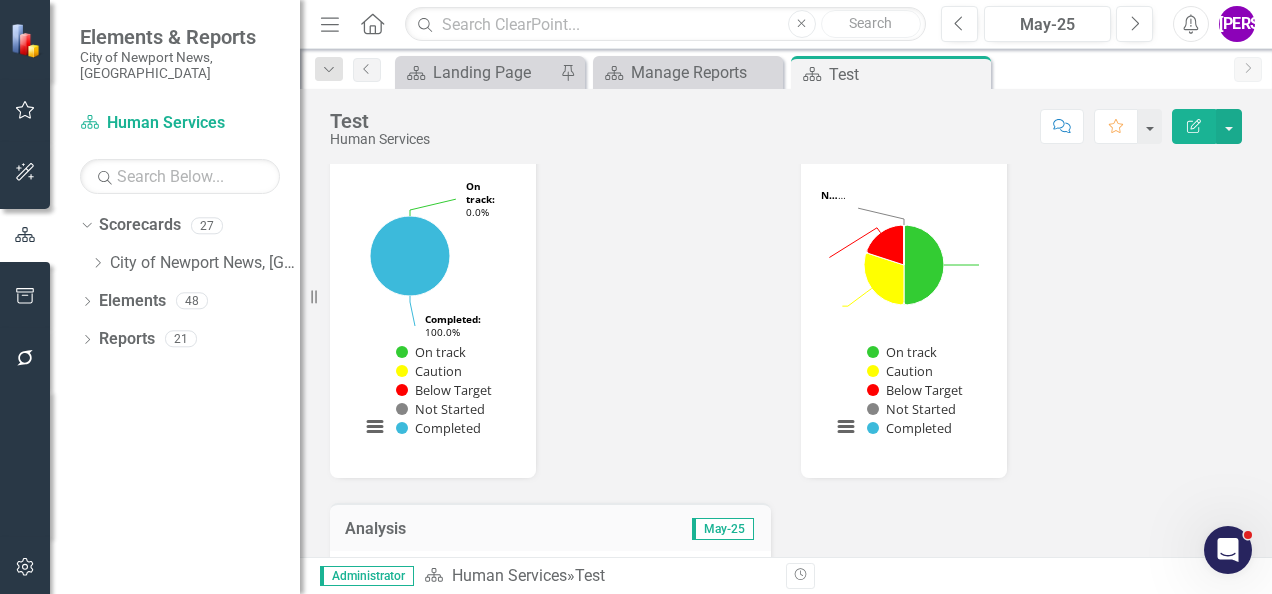 scroll, scrollTop: 0, scrollLeft: 0, axis: both 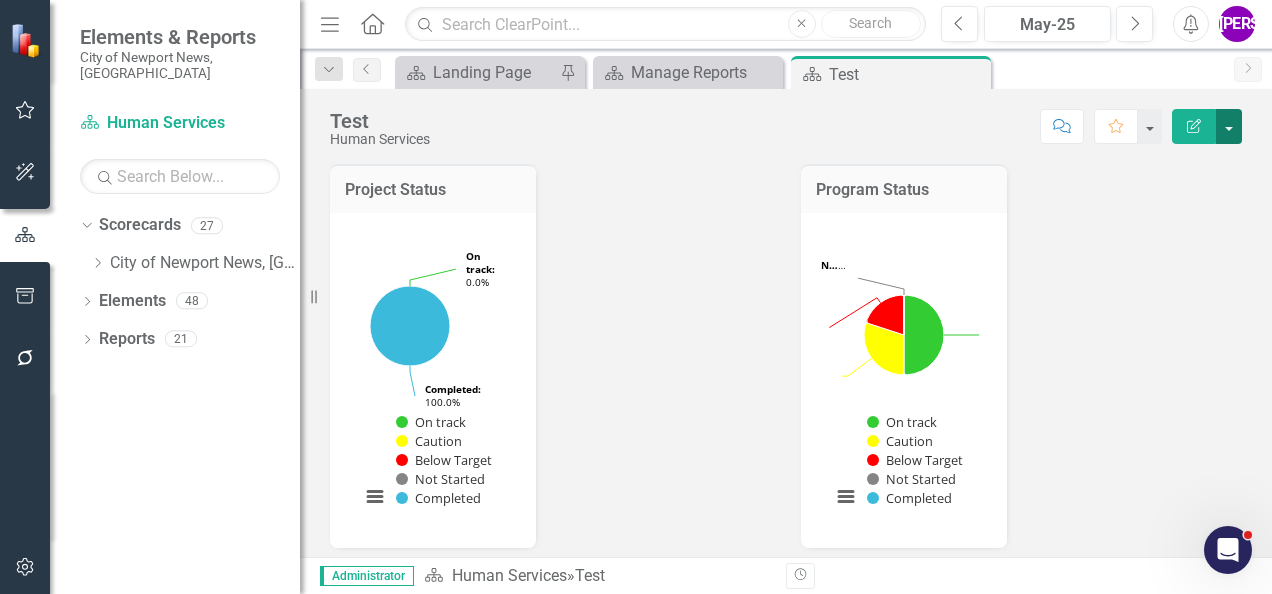 click at bounding box center (1229, 126) 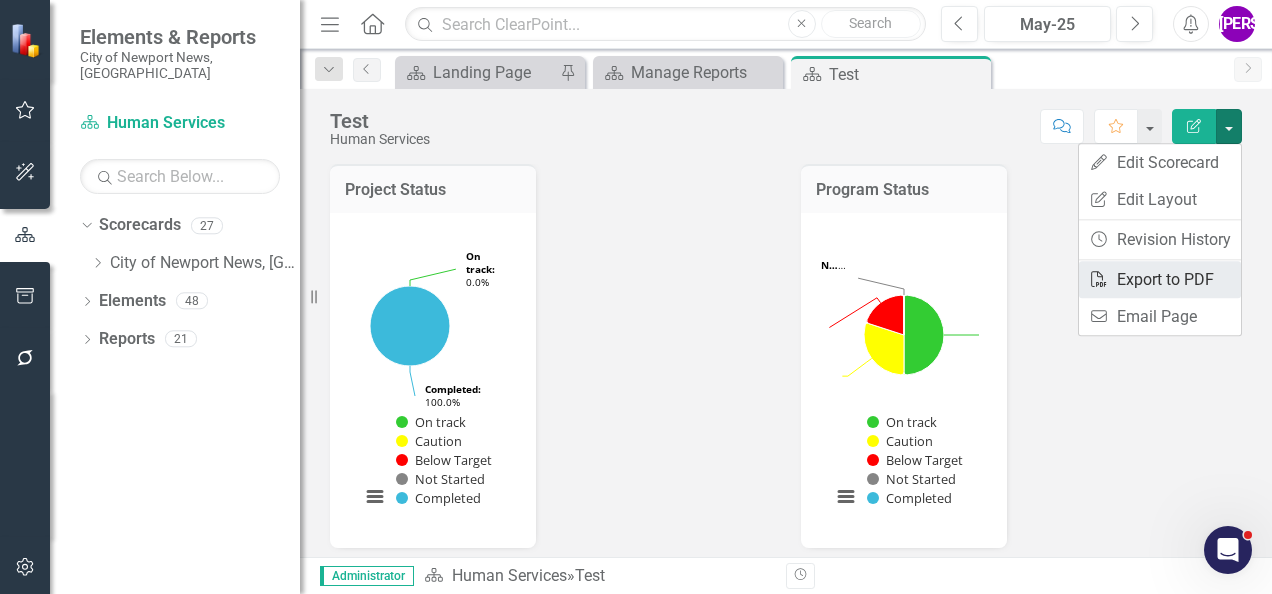 click on "PDF Export to PDF" at bounding box center [1160, 279] 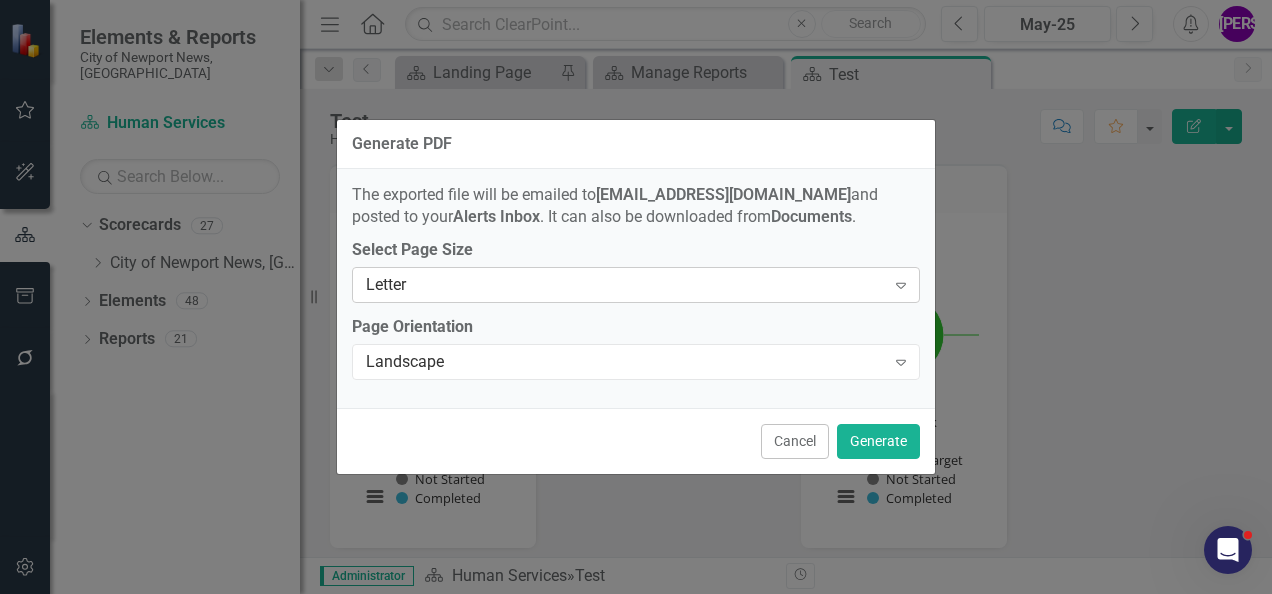 click on "Letter" at bounding box center (625, 285) 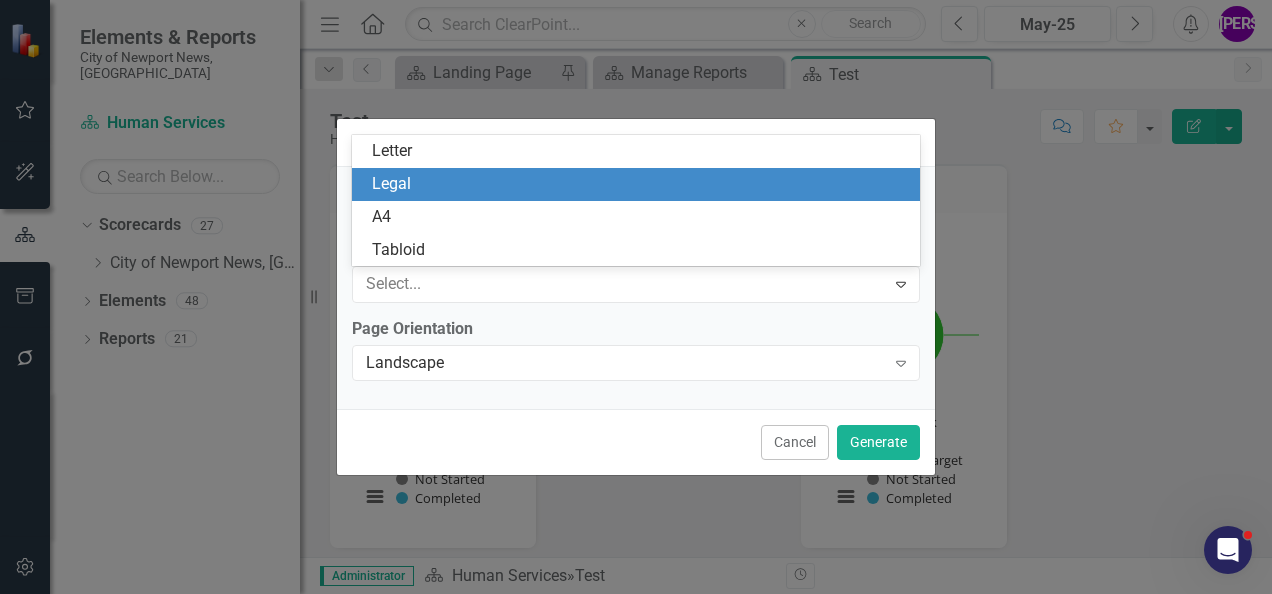 click on "Legal" at bounding box center [640, 184] 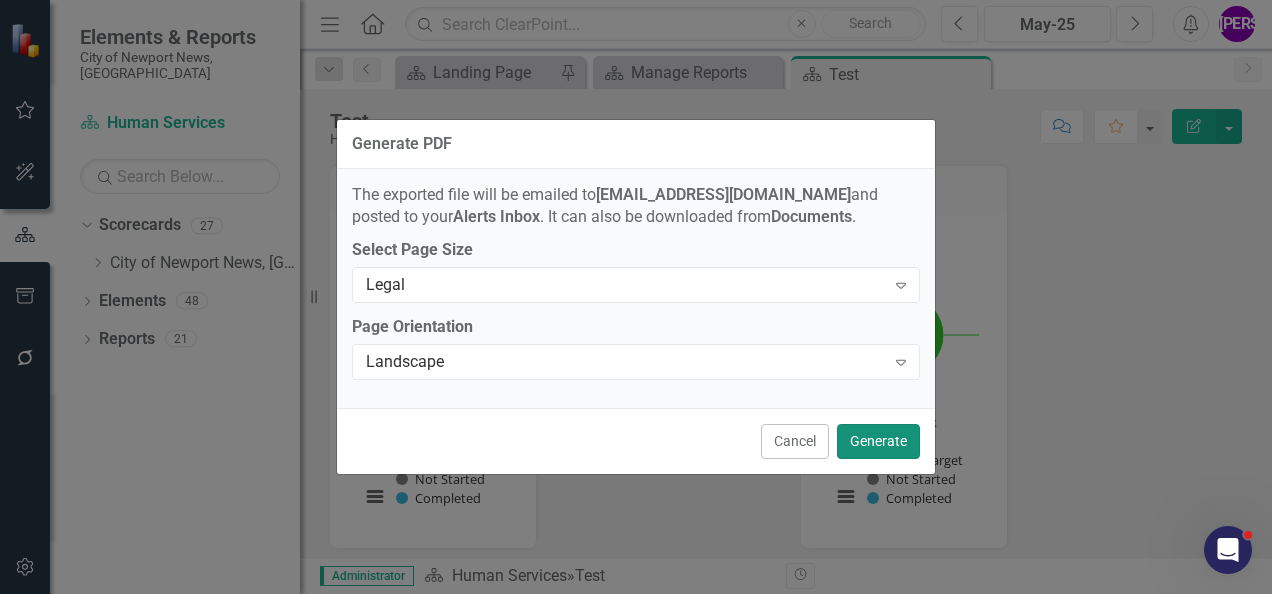 click on "Generate" at bounding box center [878, 441] 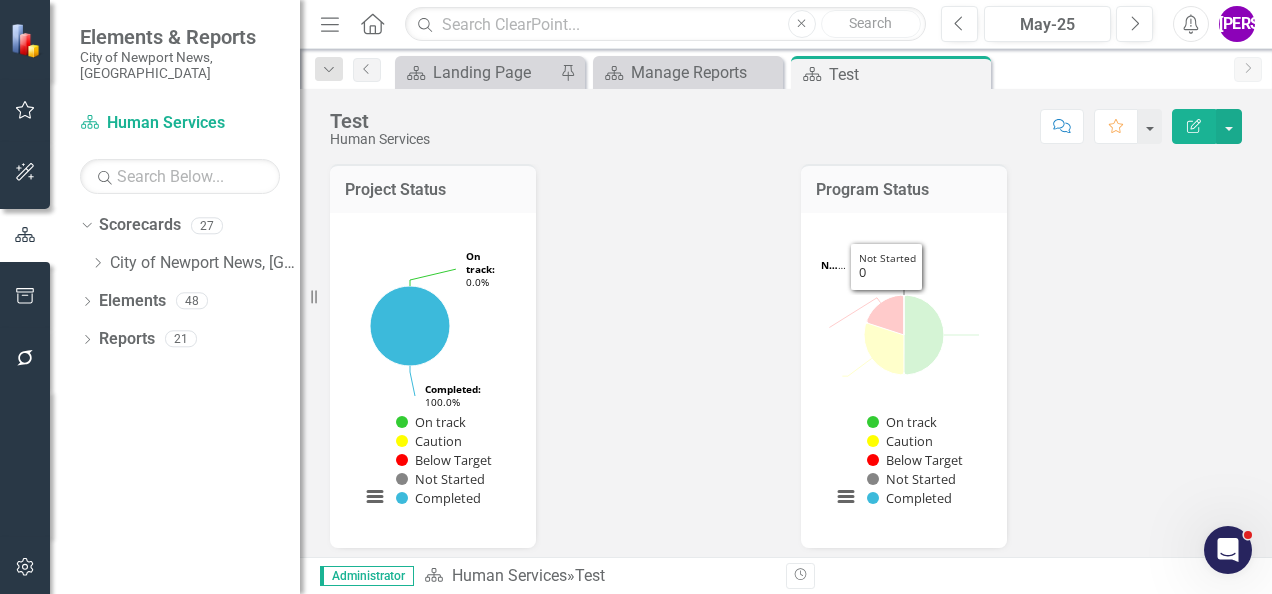 click on "N…" 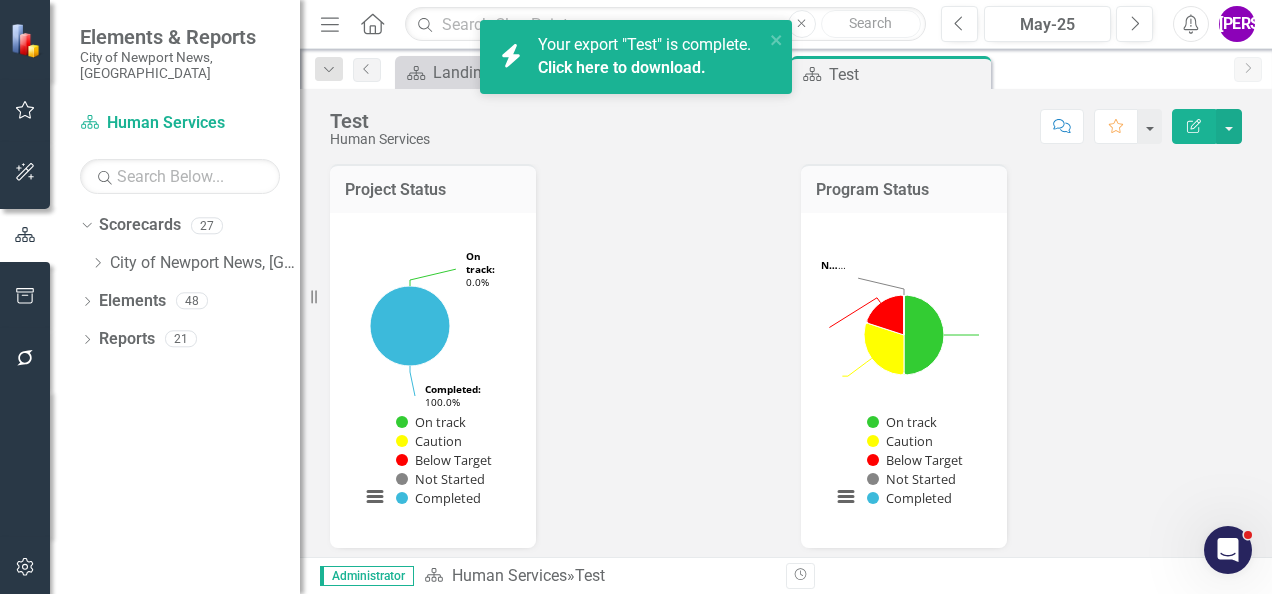 click on "Click here to download." at bounding box center (622, 67) 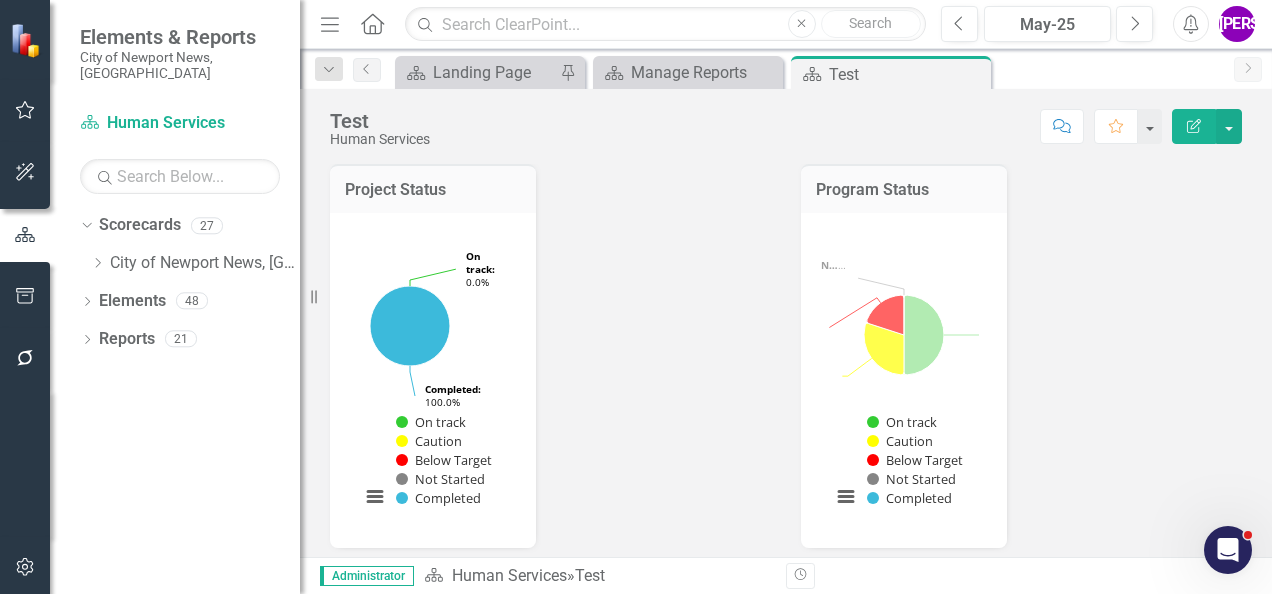 click on "Project Status Loading... Chart Pie chart with 5 slices. Project Status Snapshot (Chart Type: Pie)
Plot Bands
On track: 0.0% (0)
Caution: 0.0% (0)
Below Target: 0.0% (0)
Not Started: 0.0% (0)
Completed: 100.0% (2) Project Status Snapshot (Chart Type: Pie)
Plot Bands
On track: 0.0% (0)
Caution: 0.0% (0)
Below Target: 0.0% (0)
Not Started: 0.0% (0)
Completed: 100.0% (2) Chart context menu On ​ track: ​ 0.0% ​ On ​ track: ​ 0.0% Caution:  0.0% ​ Caution:  0.0% Below Target: 0.0% Belo…  0.0% ​ Below Target: 0.0% Belo…  0.0% Not Started: 0.0% Not S…  0.0% ​ Not Started: 0.0% Not S…  0.0% Completed: ​ 100.0% ​ Completed: ​ 100.0% On track Caution Below Target Not Started Completed Completed ​ 2 End of interactive chart." at bounding box center (550, 343) 